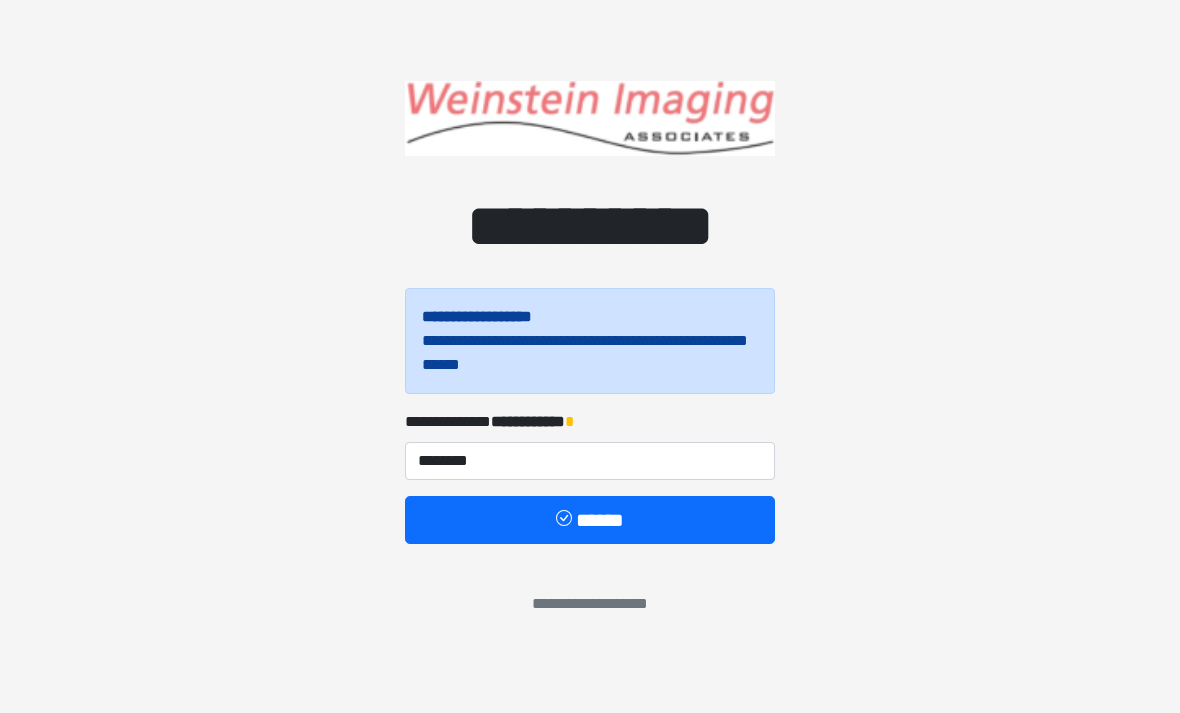 scroll, scrollTop: 0, scrollLeft: 0, axis: both 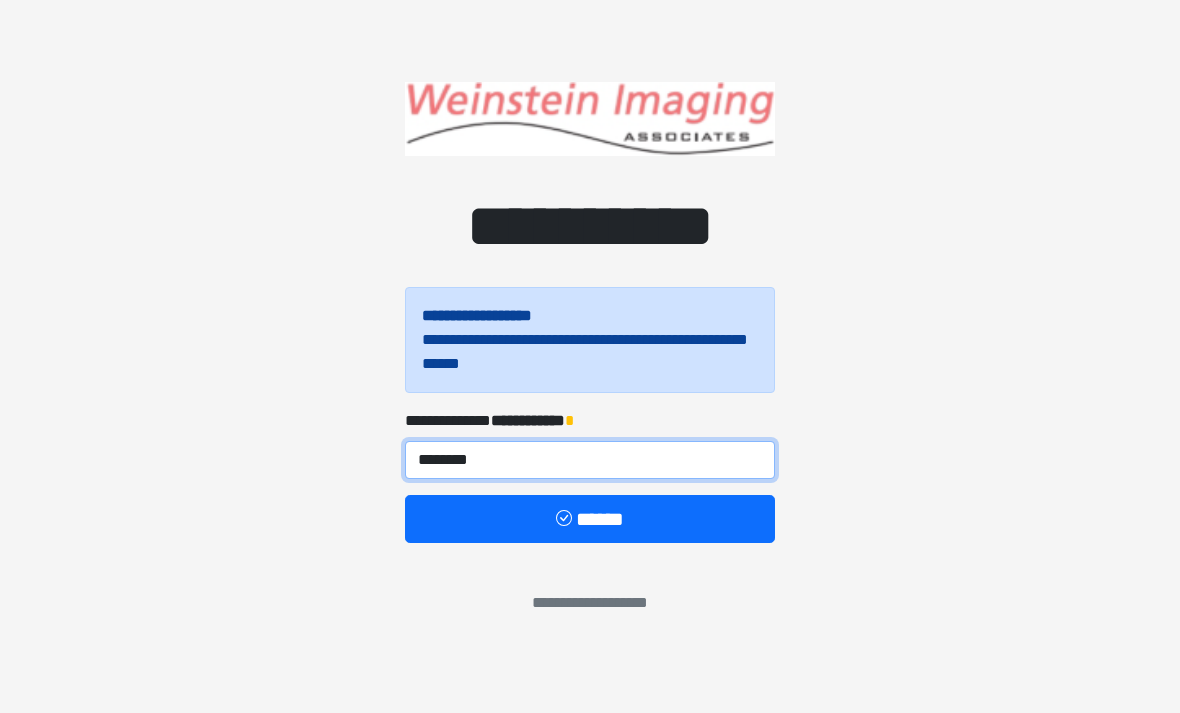 click on "********" at bounding box center [590, 460] 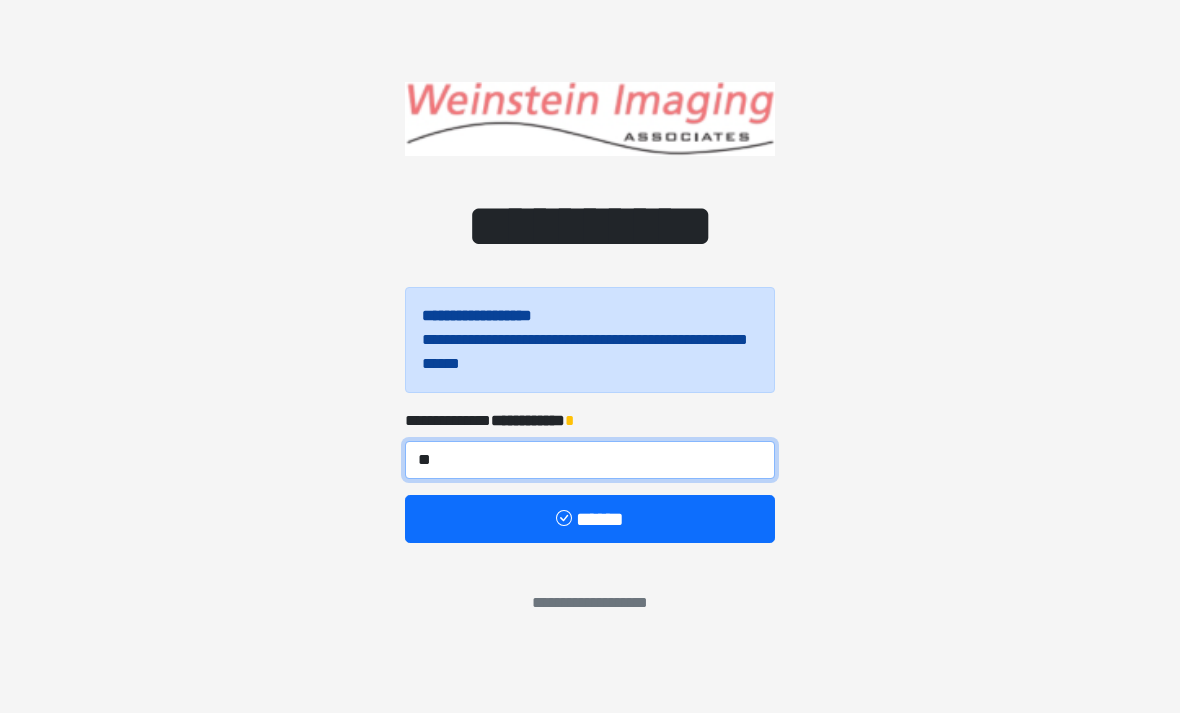 type on "*" 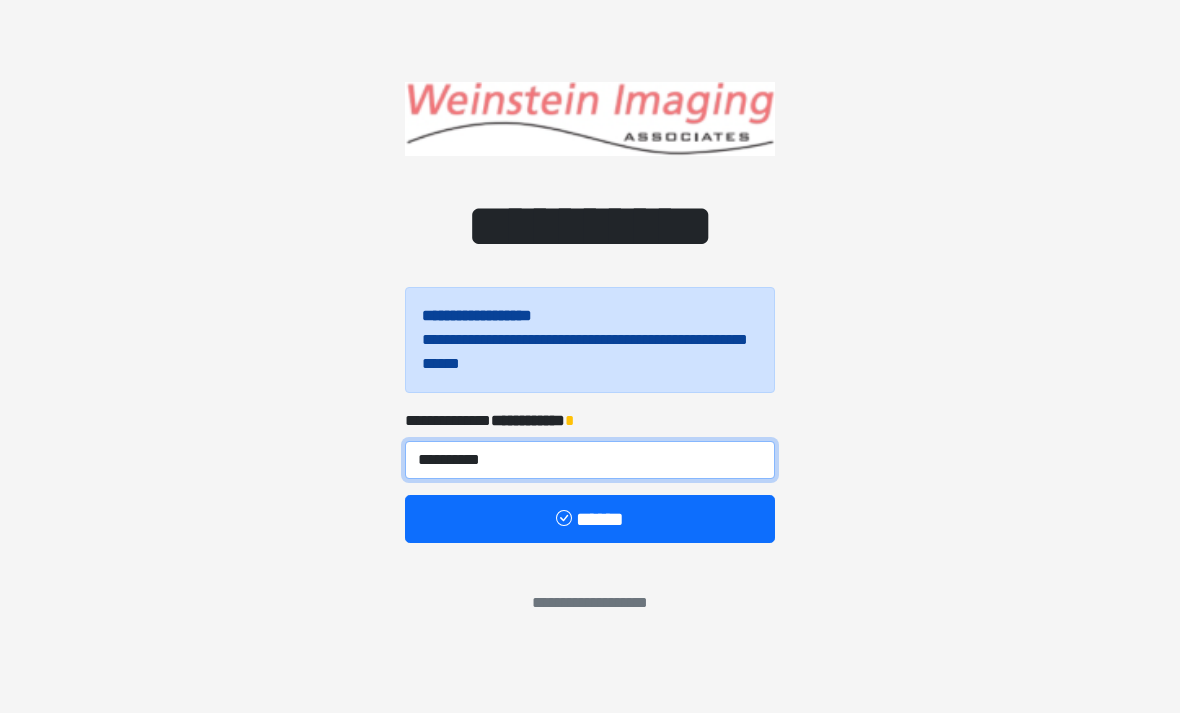 type on "**********" 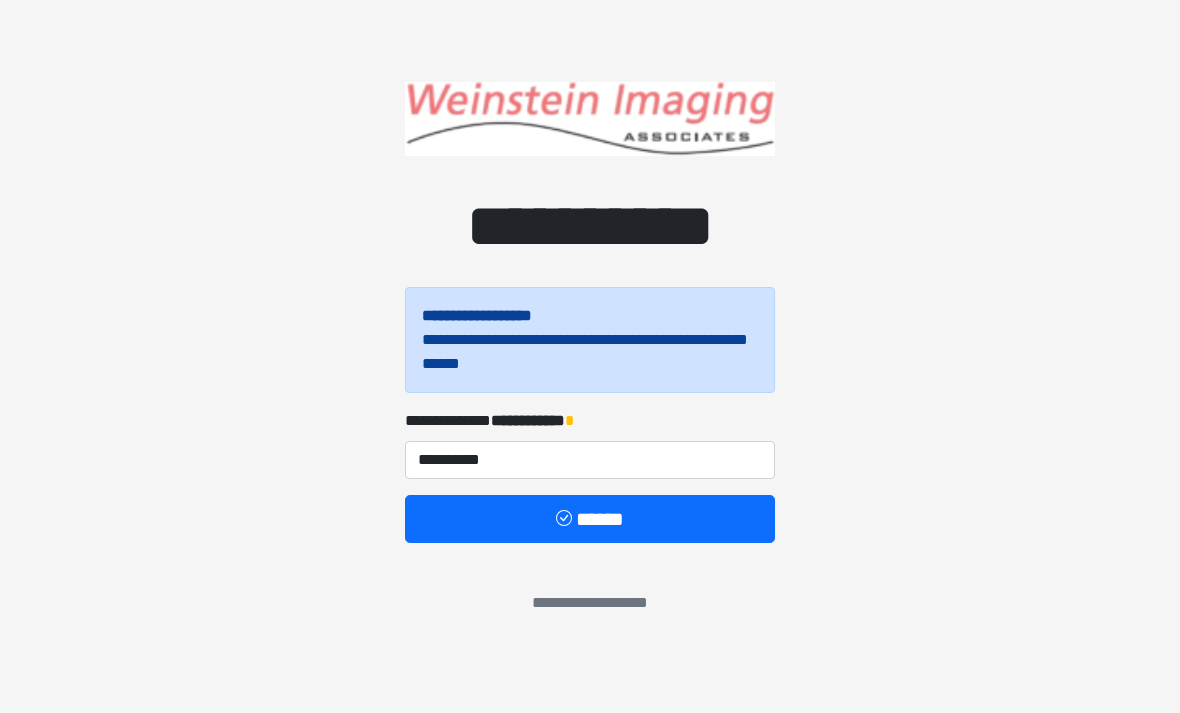 click on "******" at bounding box center [590, 519] 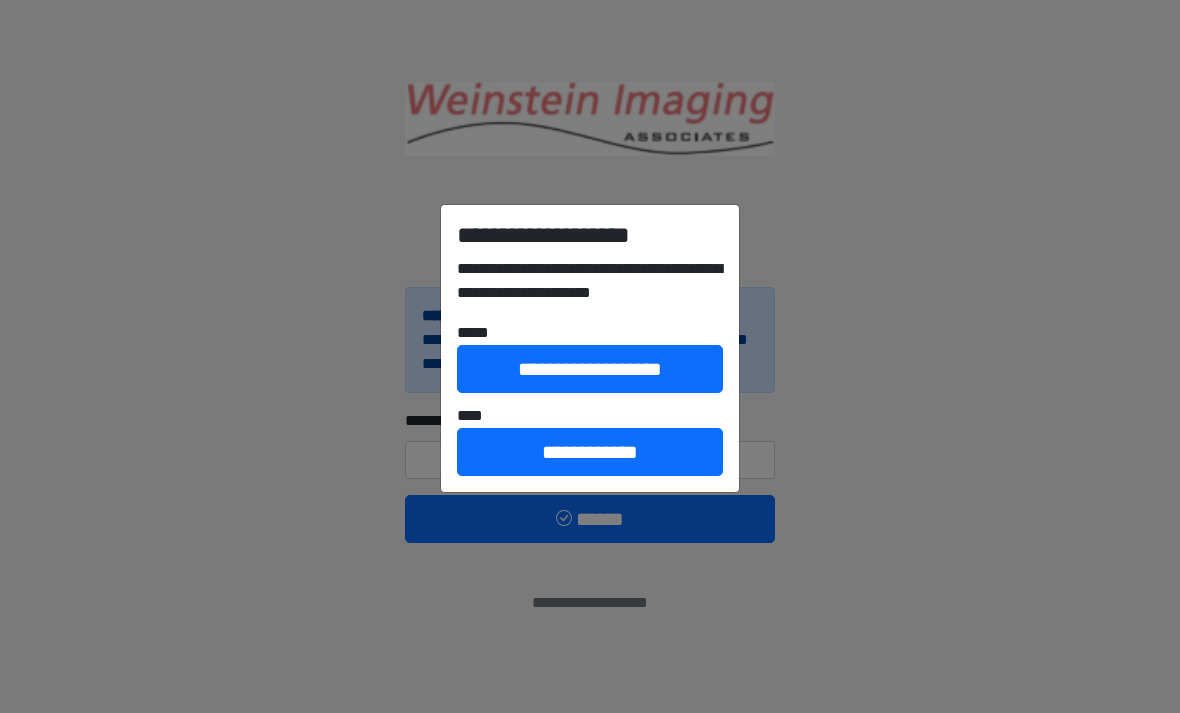 click on "**********" at bounding box center [590, 452] 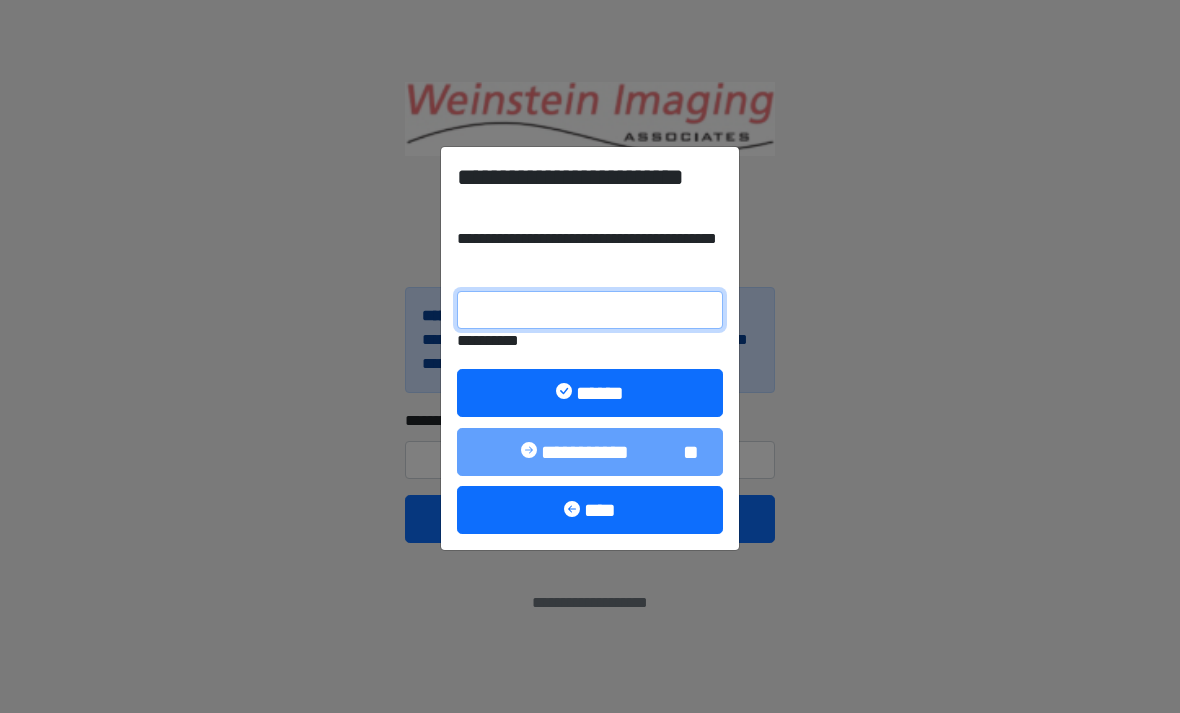 click on "**********" at bounding box center (590, 310) 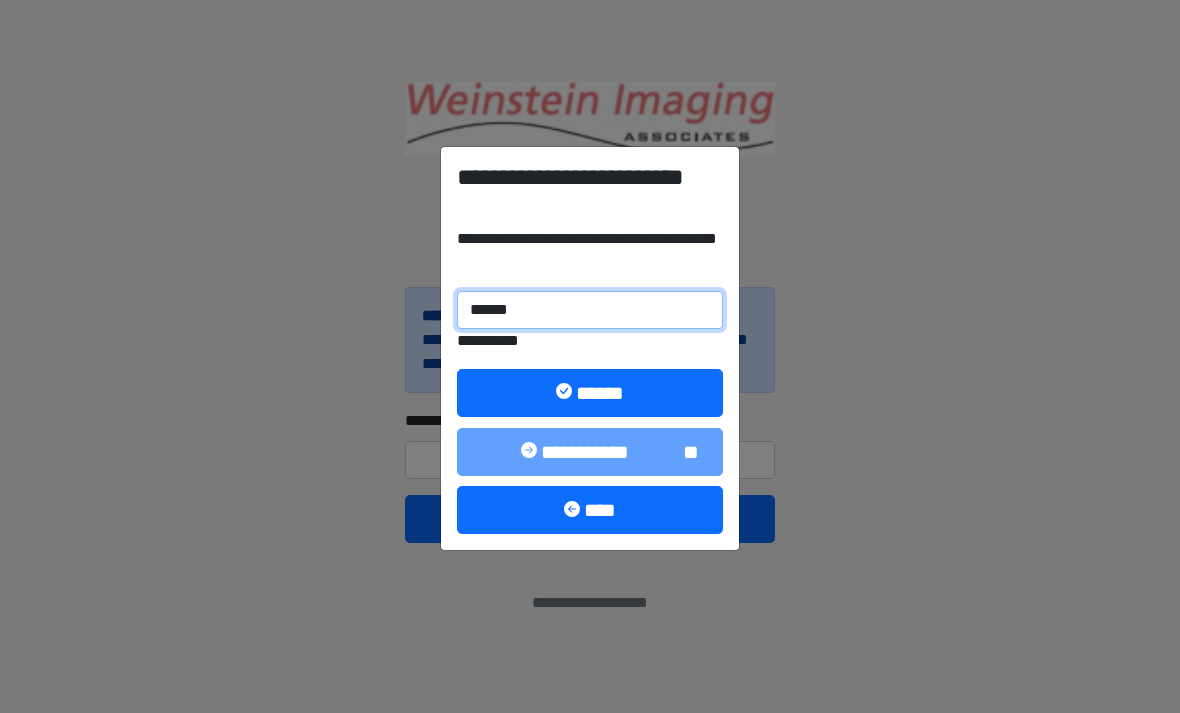 type on "******" 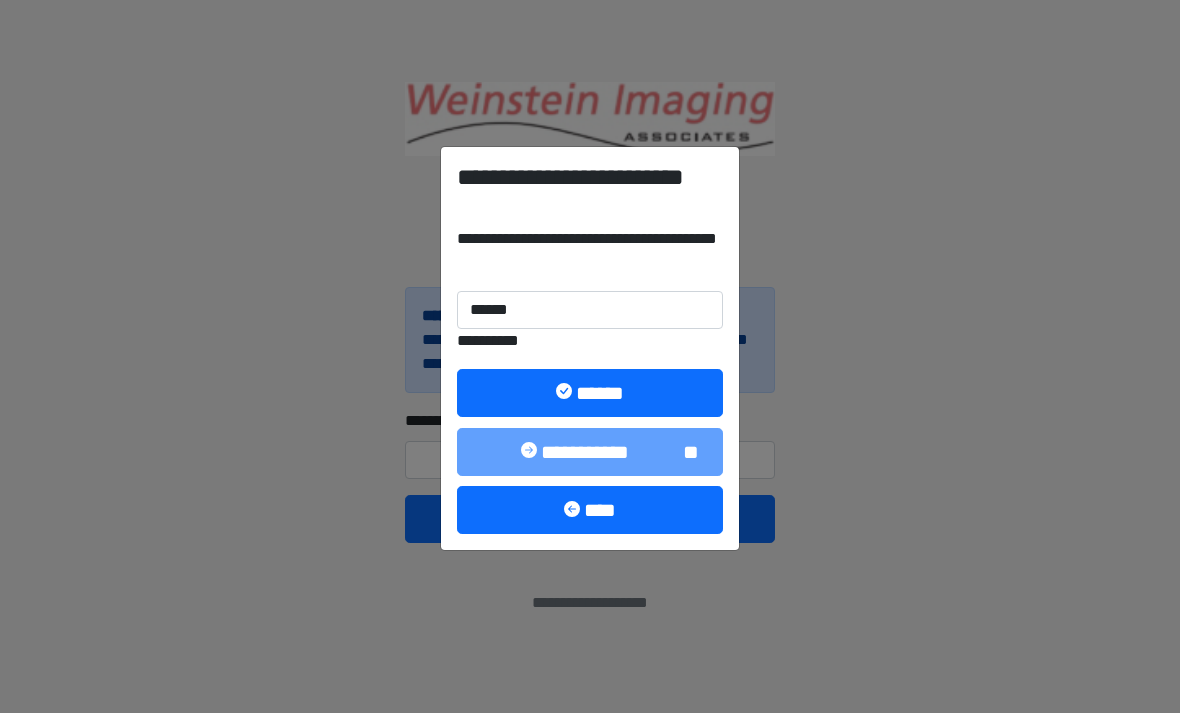 click on "******" at bounding box center [590, 393] 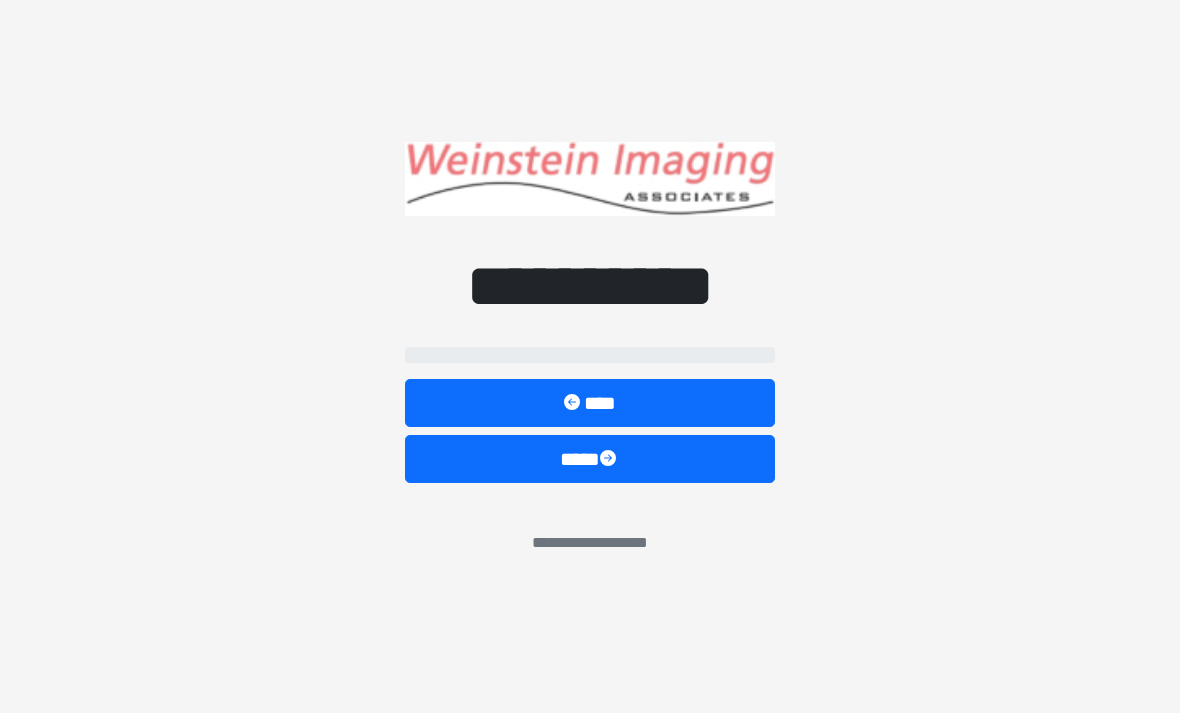 select on "*****" 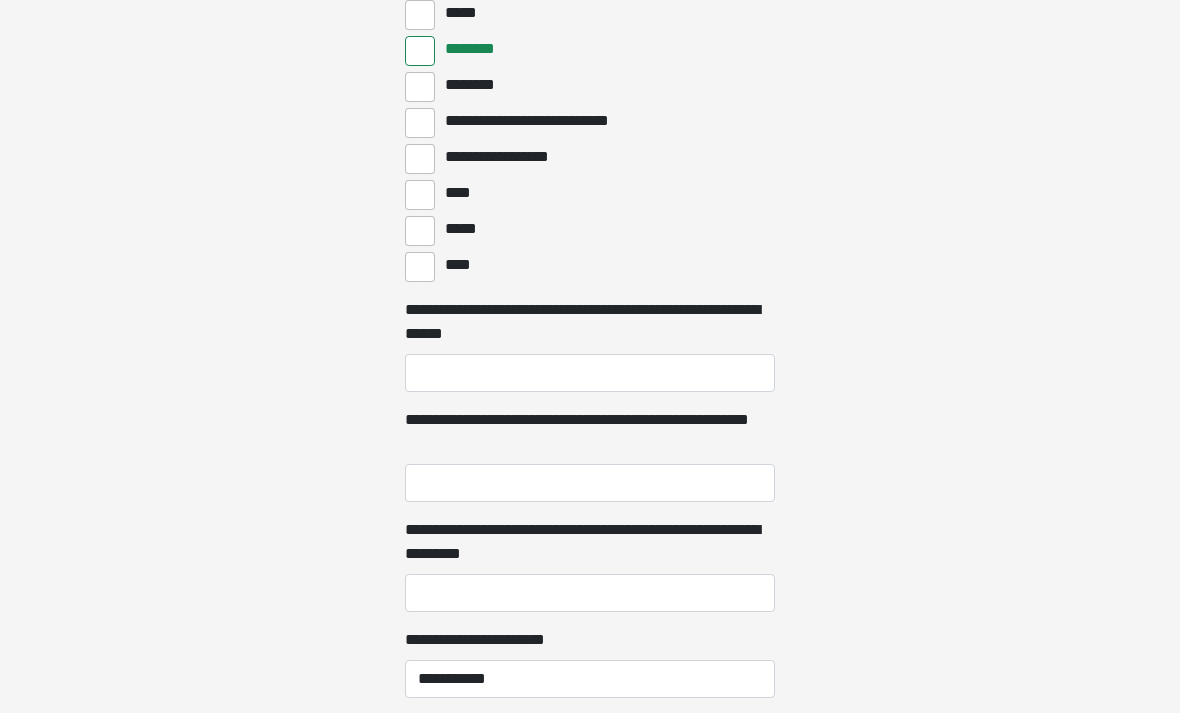 scroll, scrollTop: 1024, scrollLeft: 0, axis: vertical 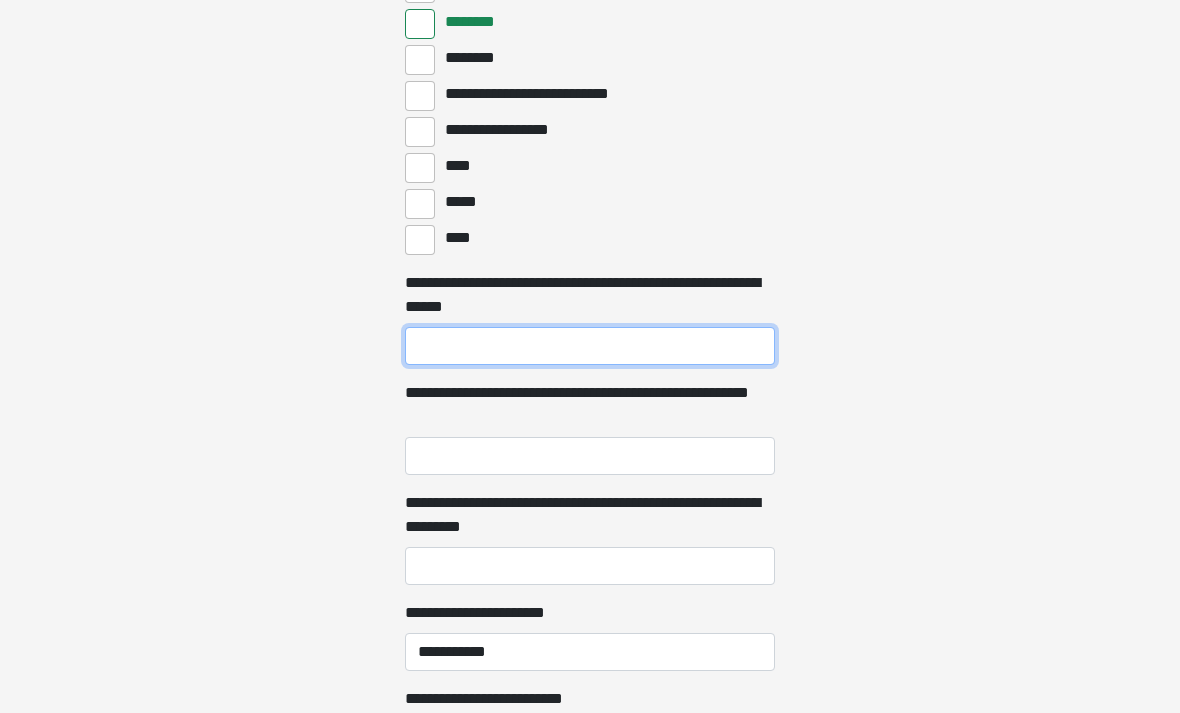 click on "**********" at bounding box center (590, 346) 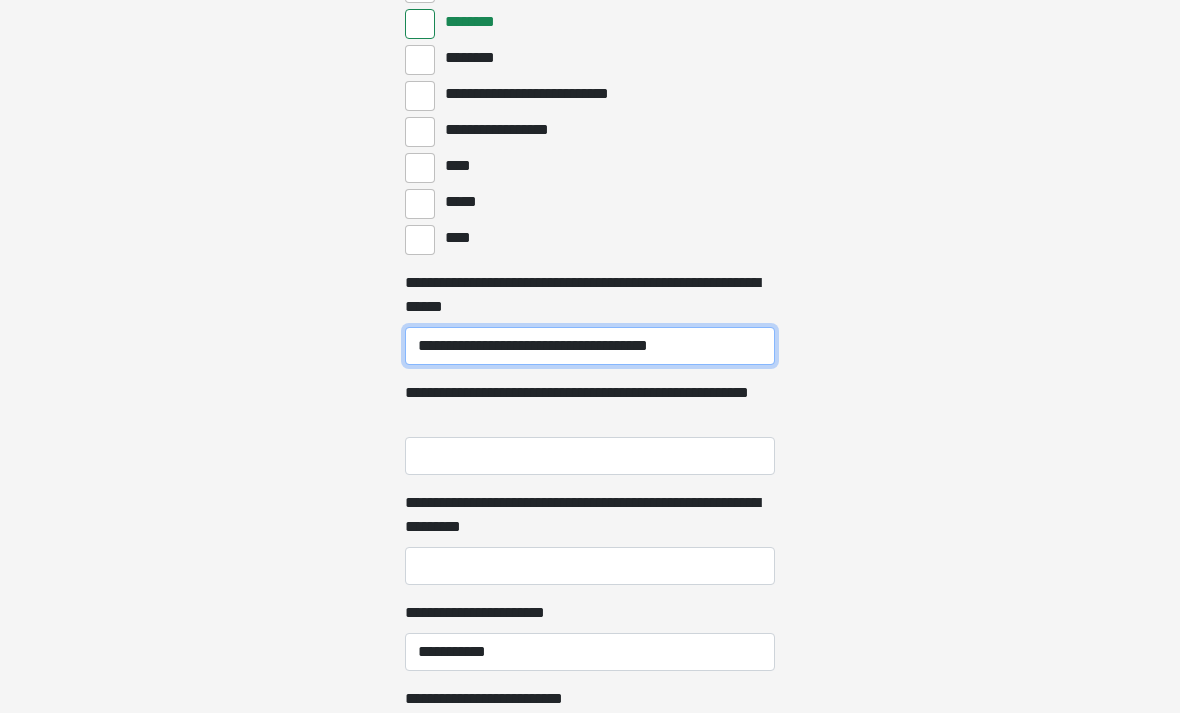 type on "**********" 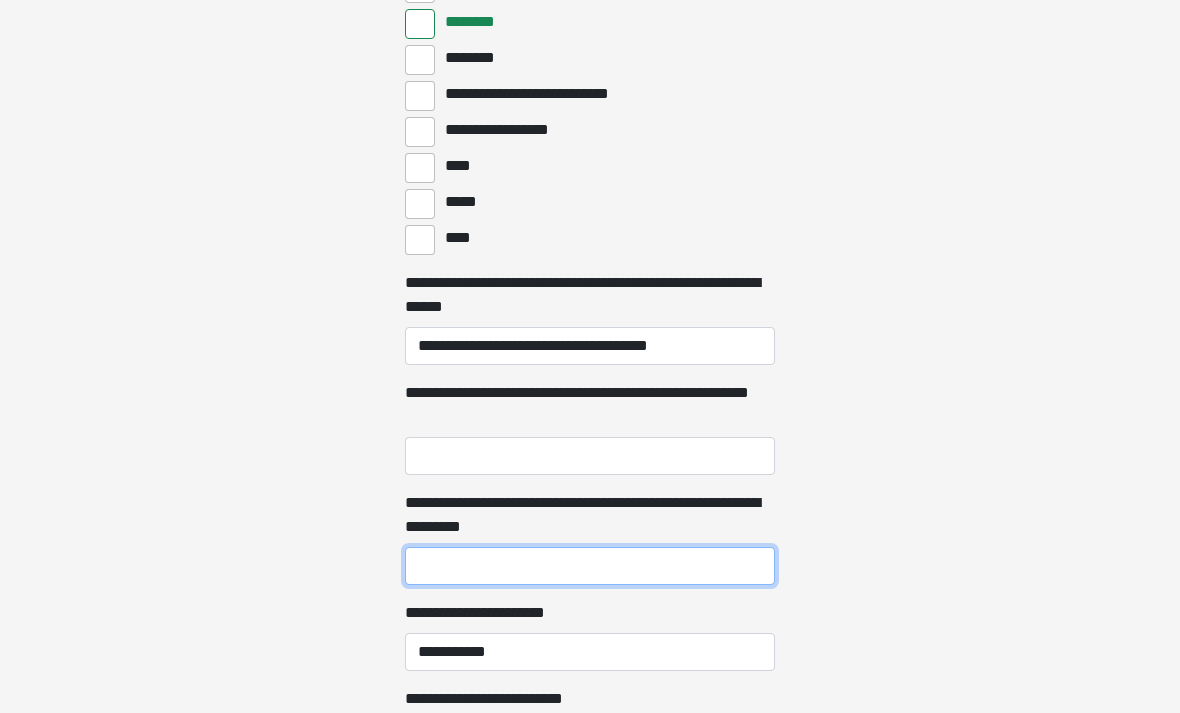 click on "**********" at bounding box center [590, 566] 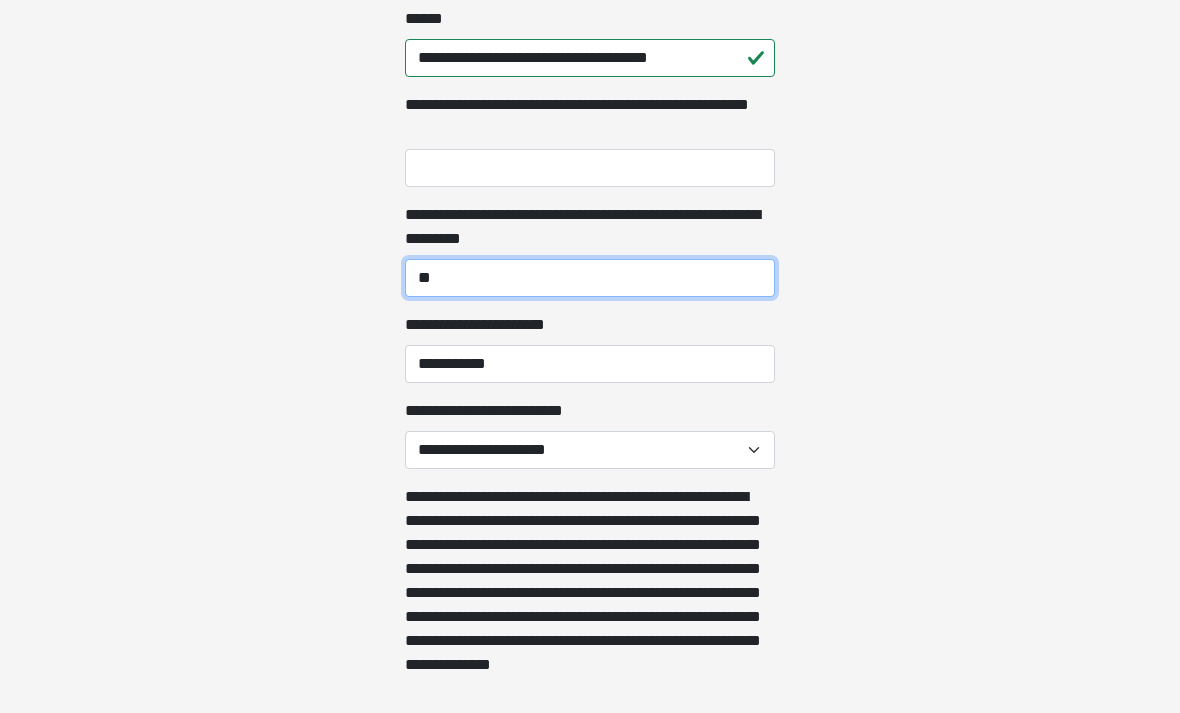 type on "**" 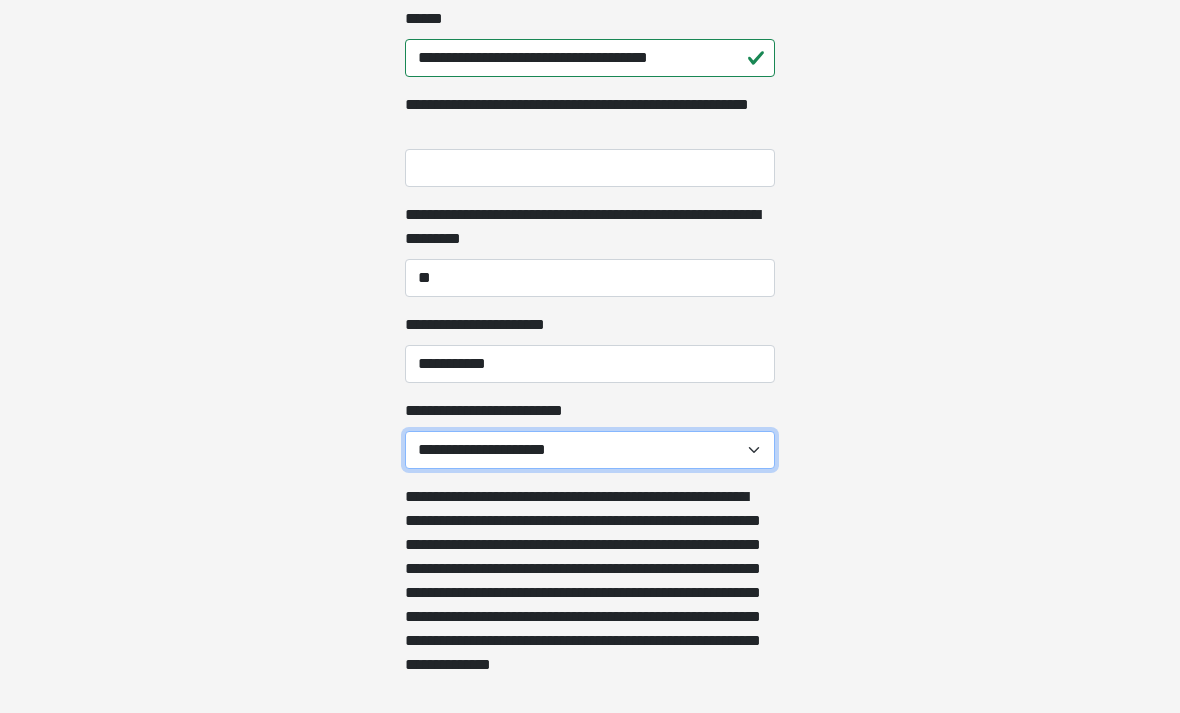 click on "**********" at bounding box center [590, 451] 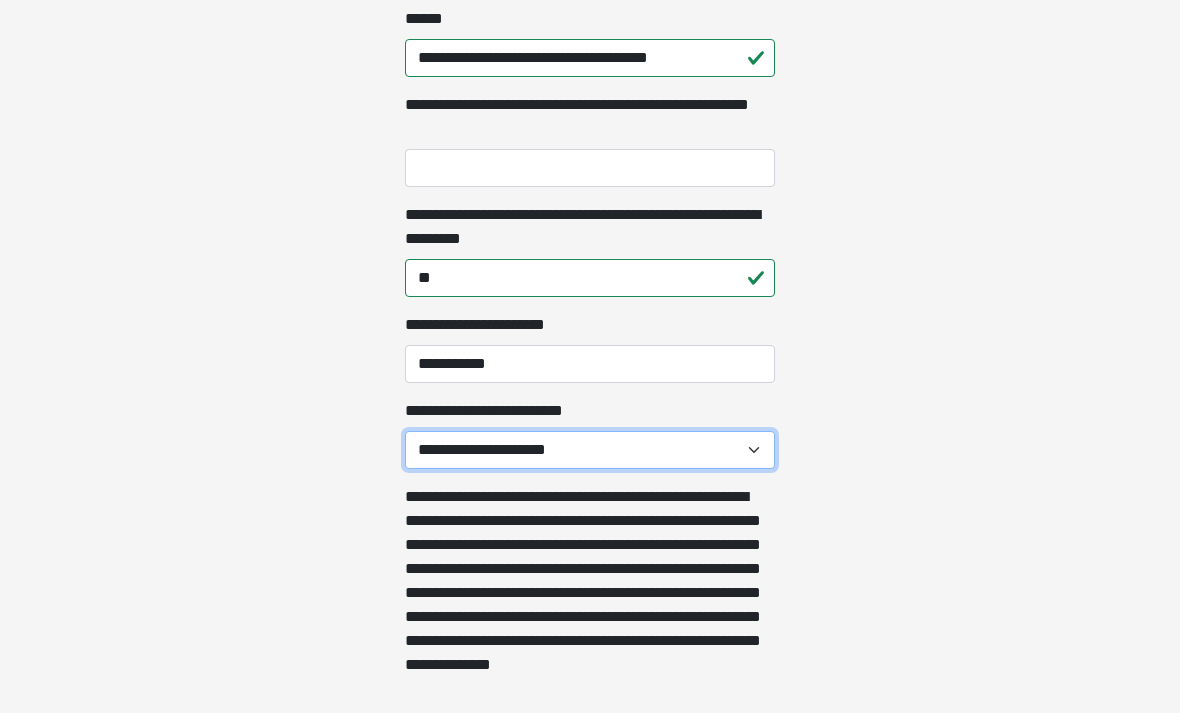 scroll, scrollTop: 1312, scrollLeft: 0, axis: vertical 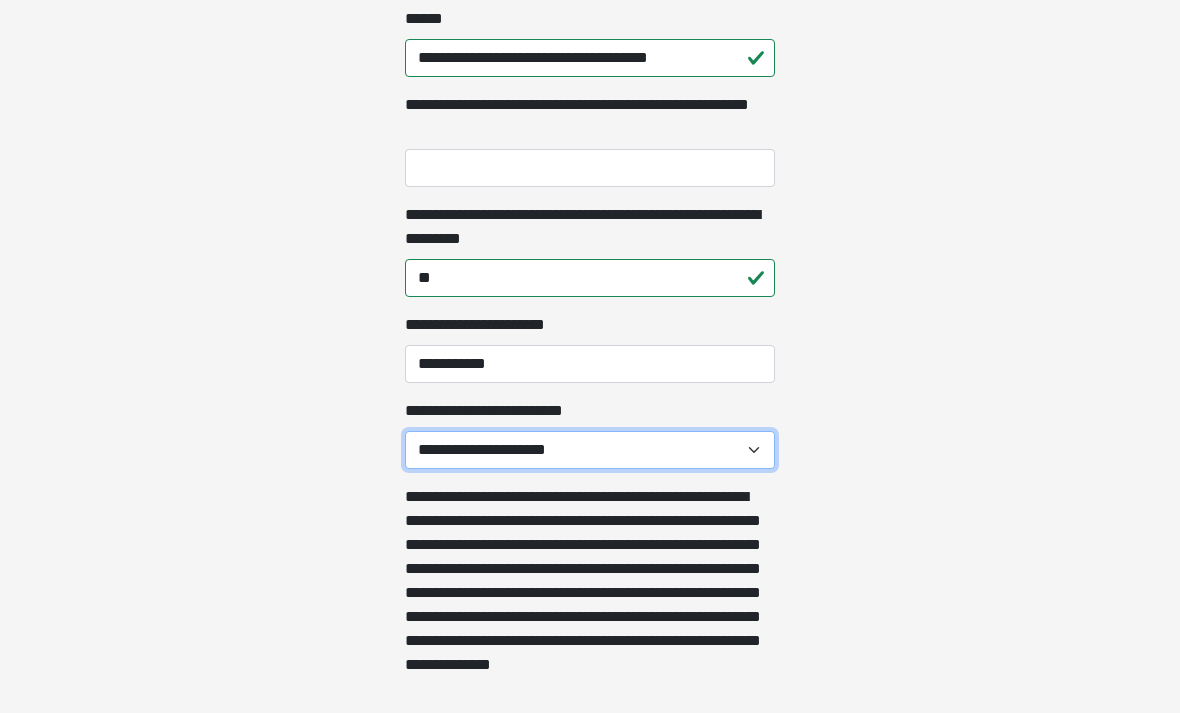 select on "******" 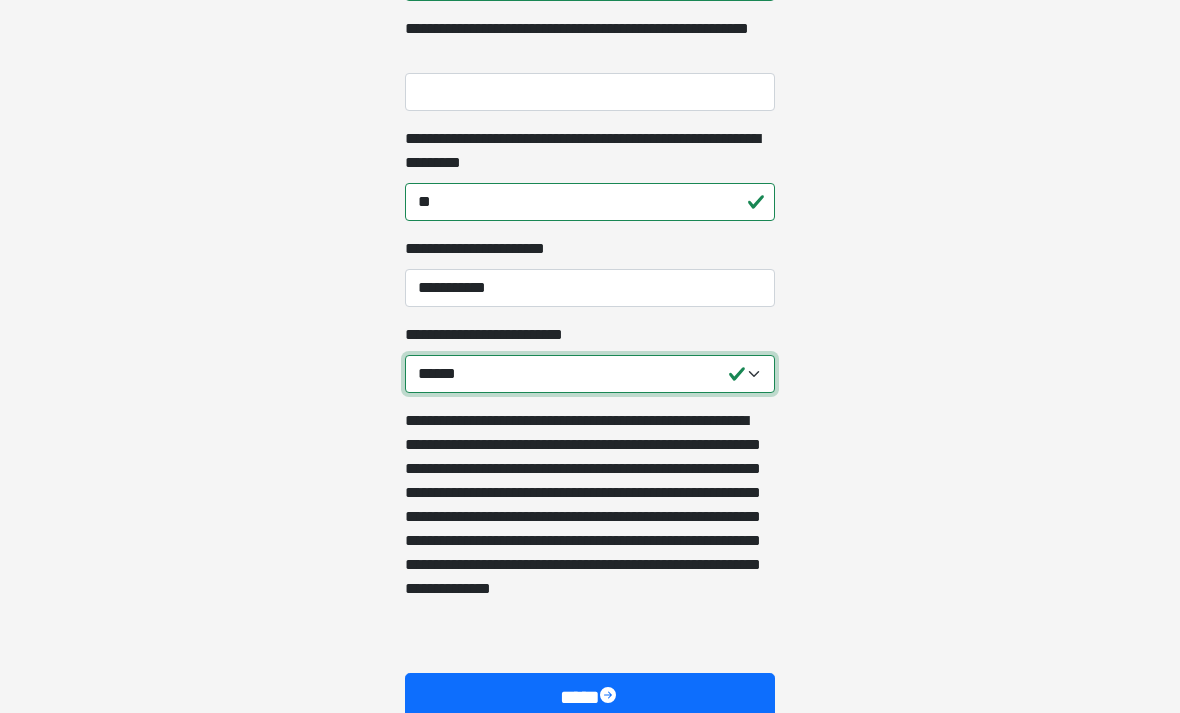 scroll, scrollTop: 1435, scrollLeft: 0, axis: vertical 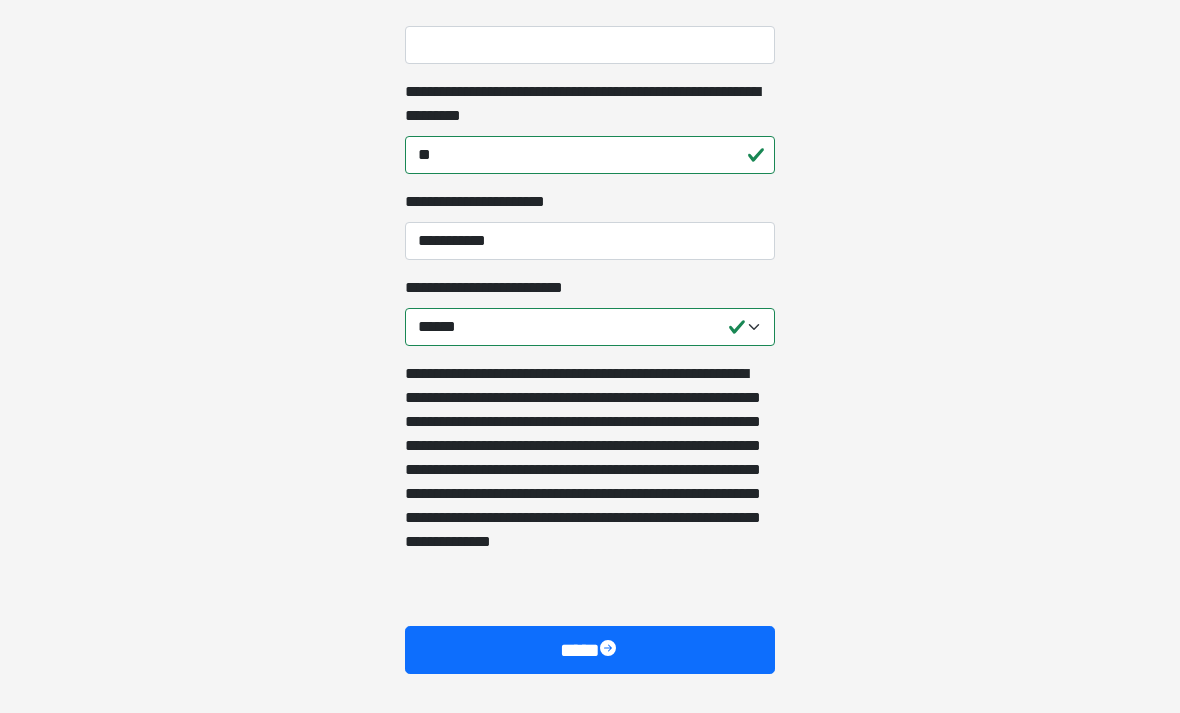 click on "****" at bounding box center [590, 650] 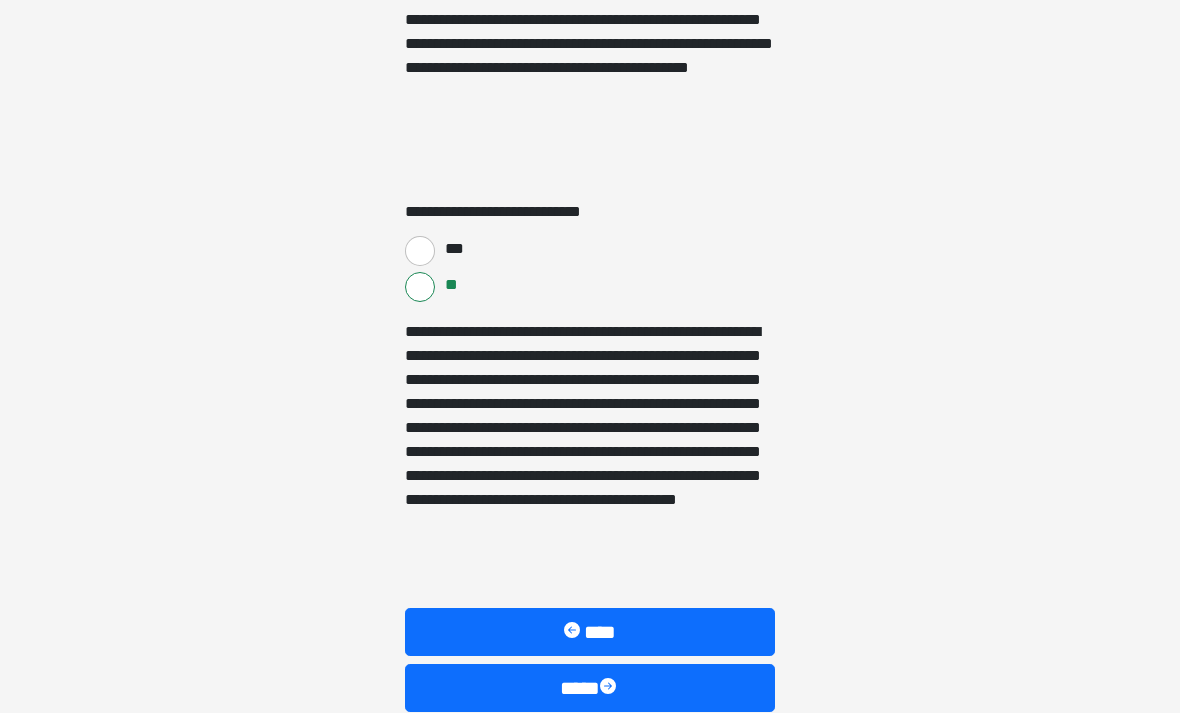 scroll, scrollTop: 3499, scrollLeft: 0, axis: vertical 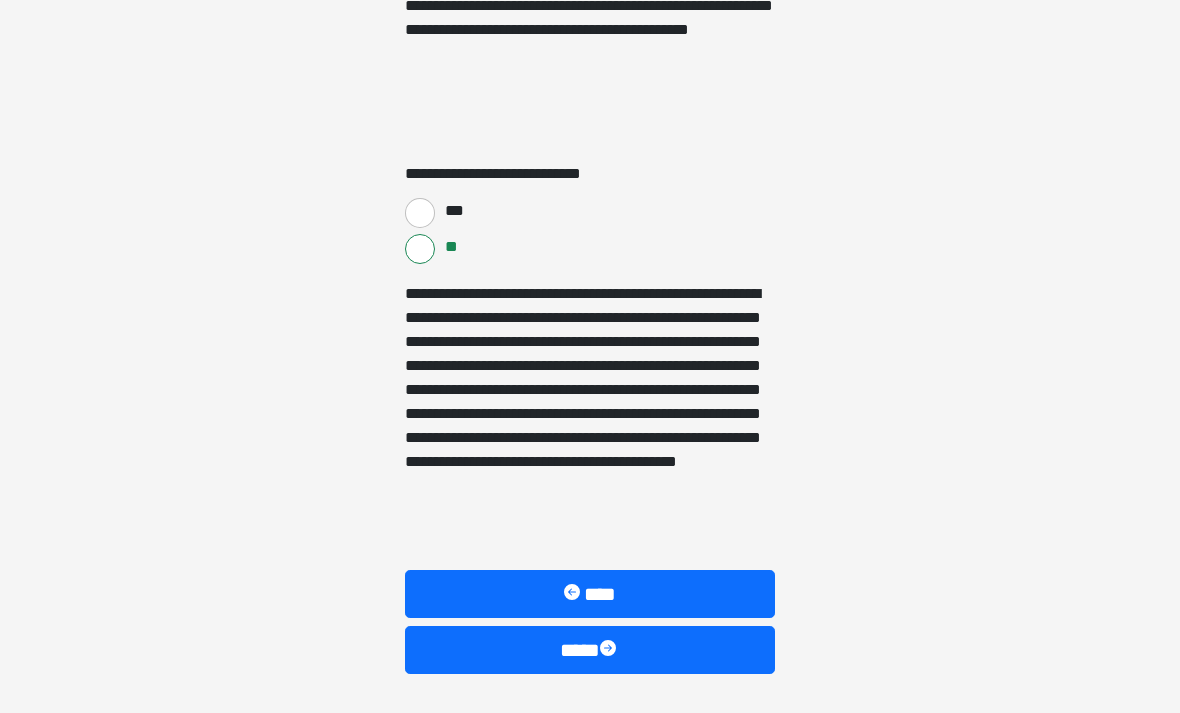 click on "****" at bounding box center [590, 650] 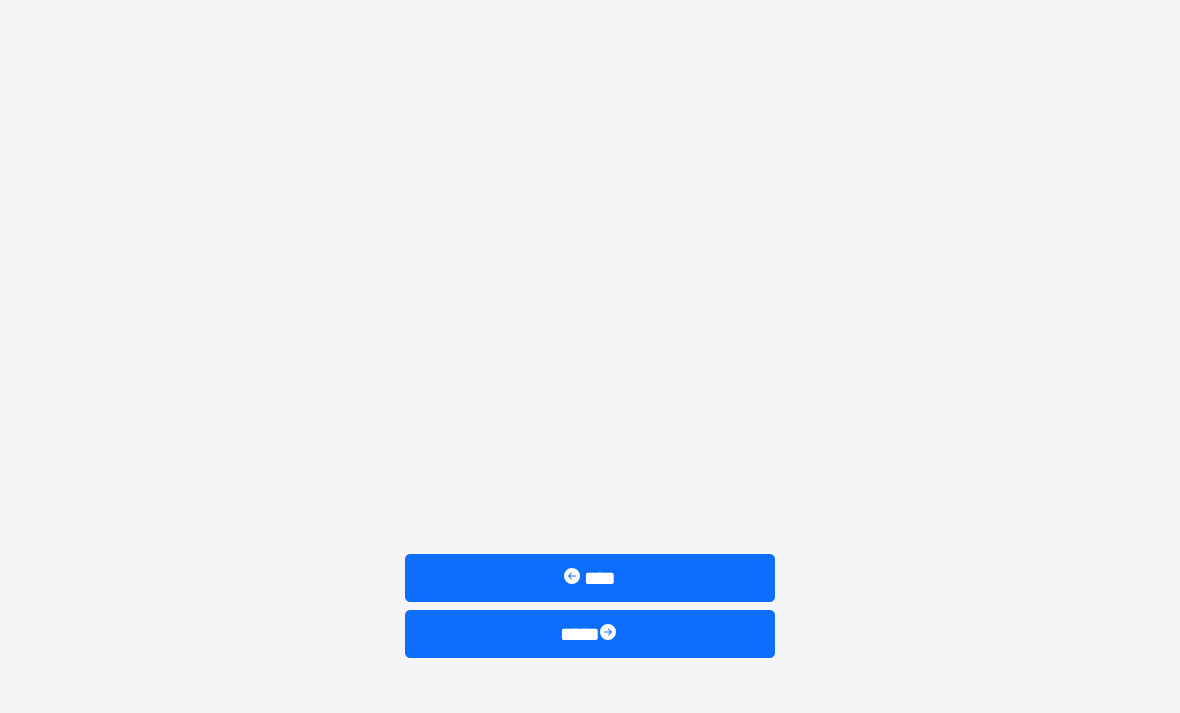 scroll, scrollTop: 1707, scrollLeft: 0, axis: vertical 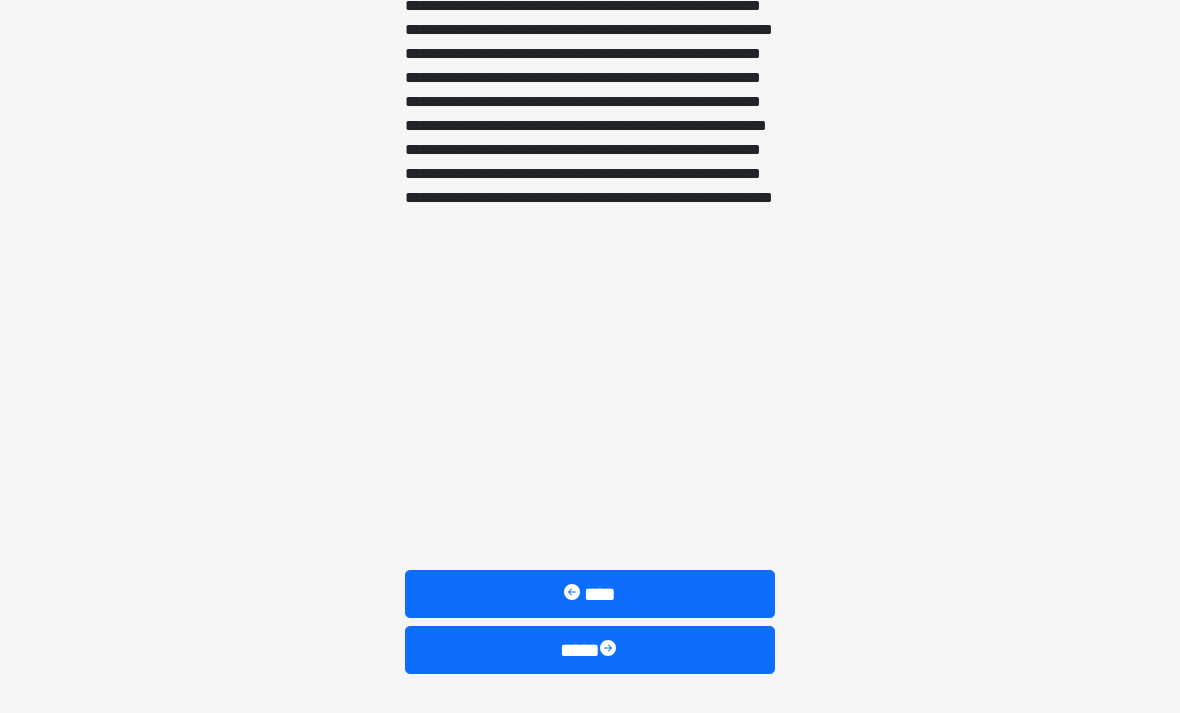 click on "****" at bounding box center (590, 650) 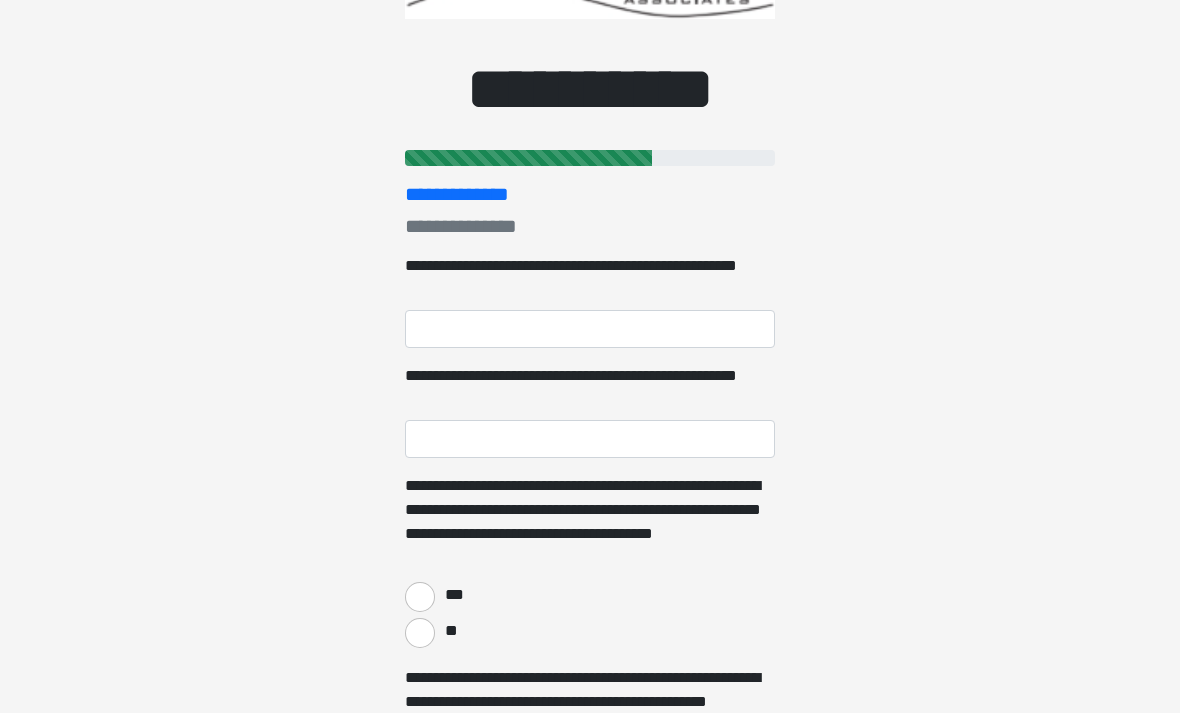 scroll, scrollTop: 0, scrollLeft: 0, axis: both 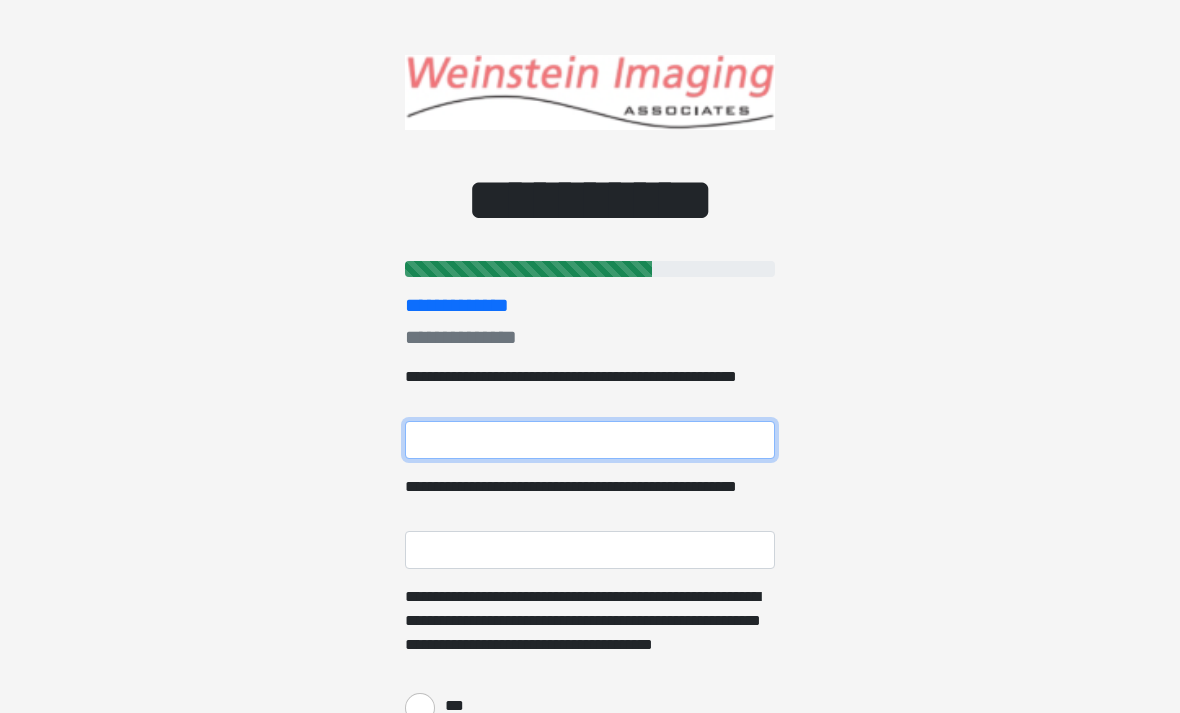 click on "**********" at bounding box center (590, 440) 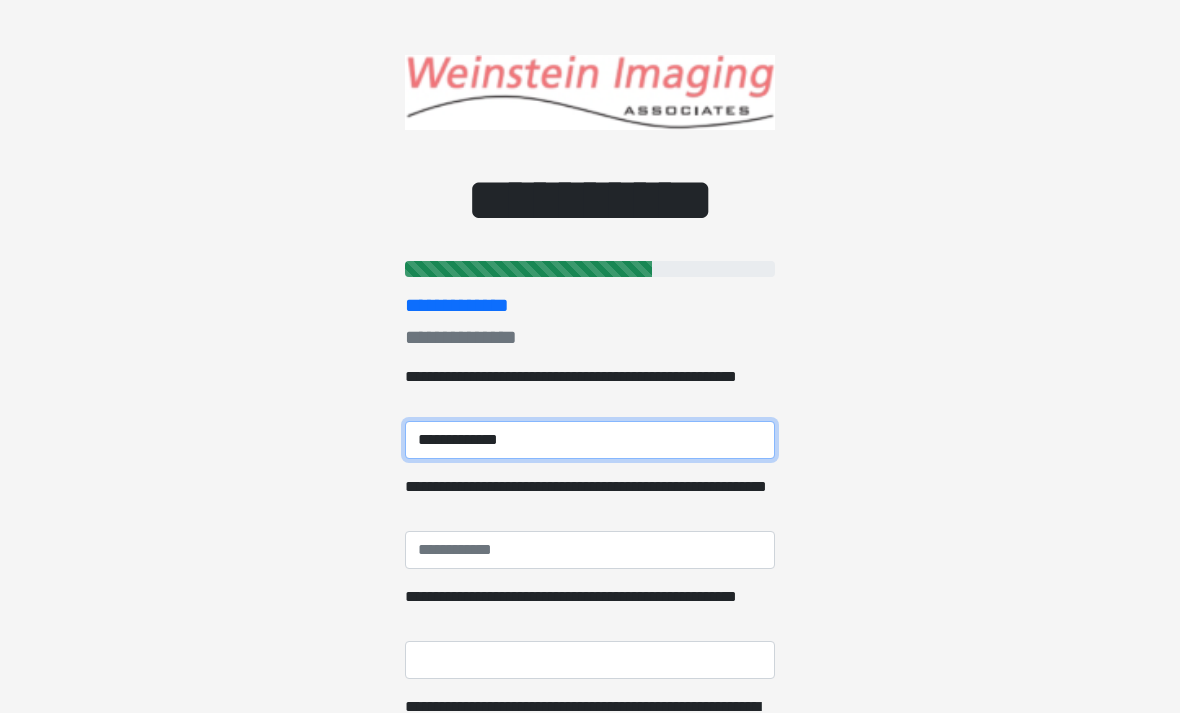 type on "**********" 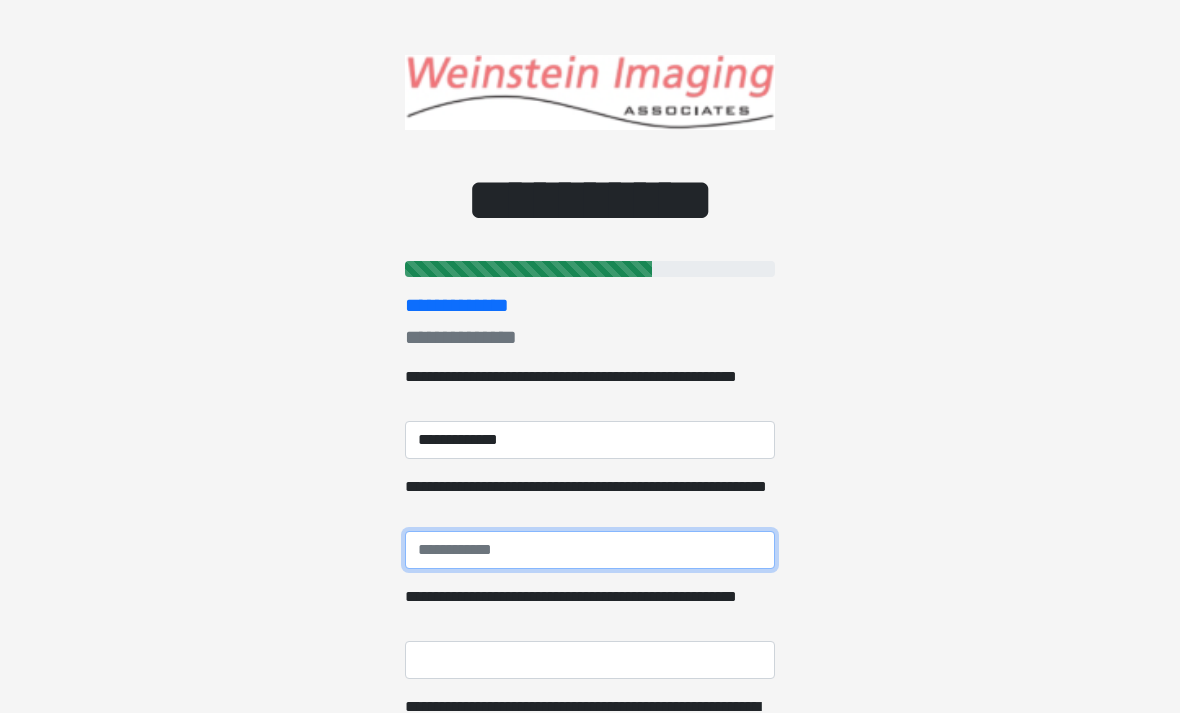 click on "**********" at bounding box center [590, 550] 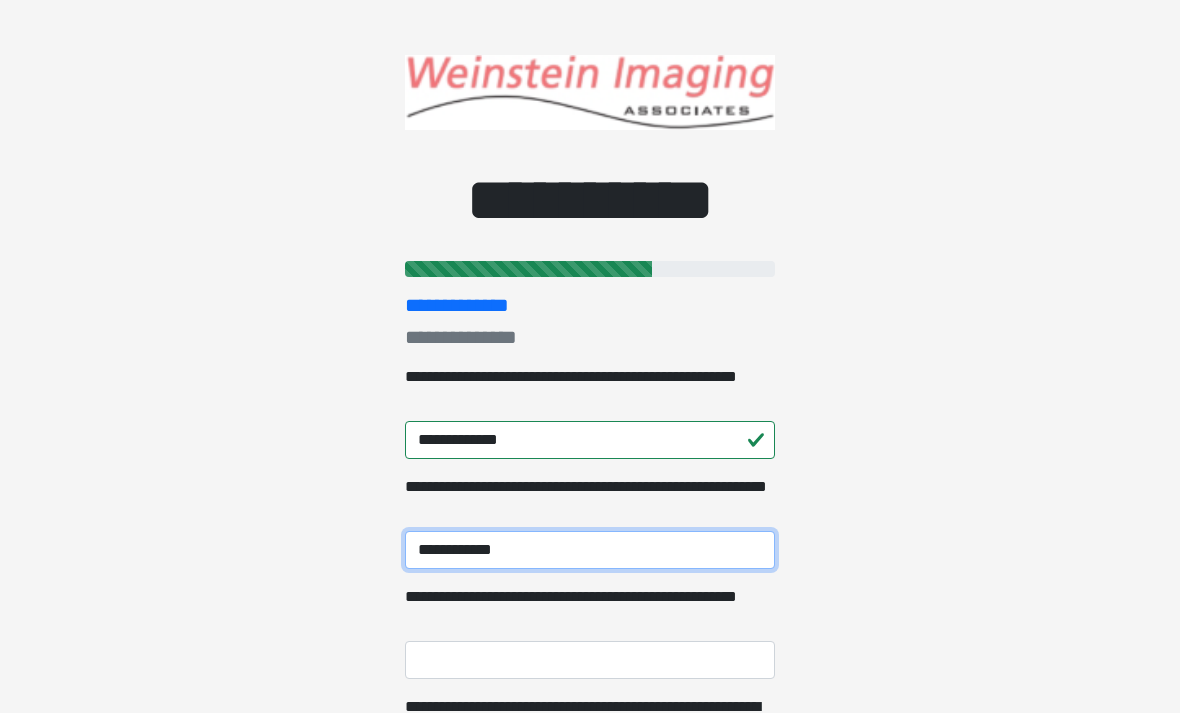 type on "**********" 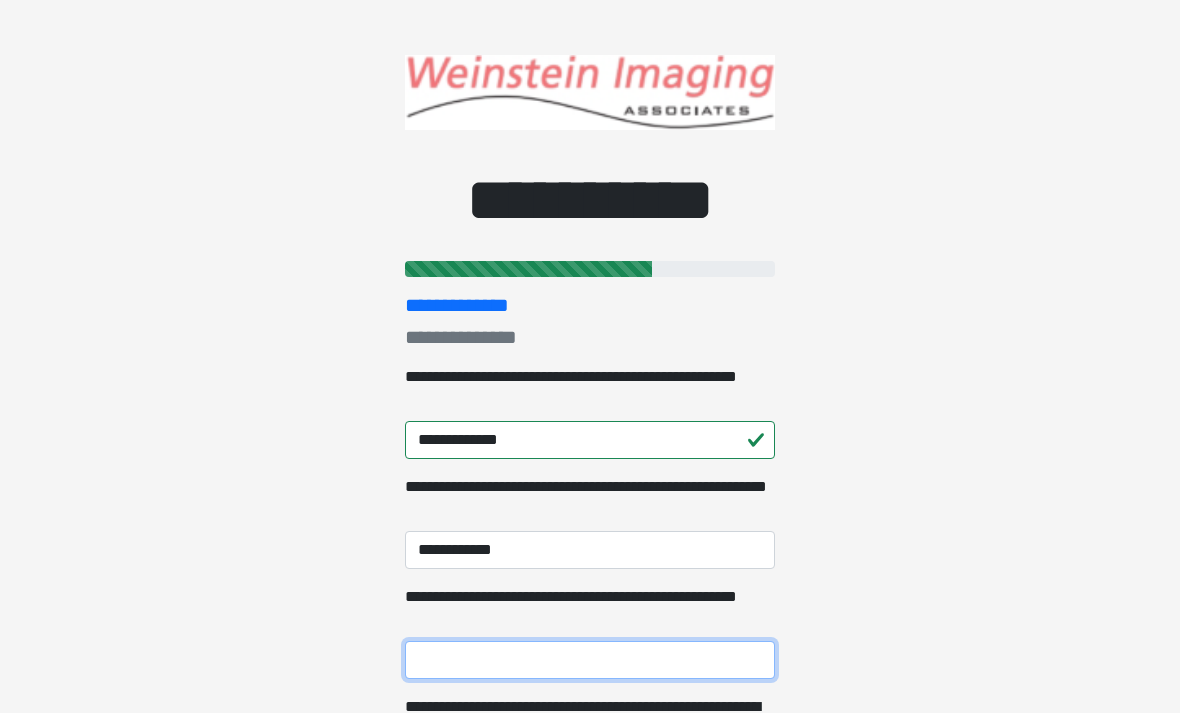 click on "**********" at bounding box center [590, 660] 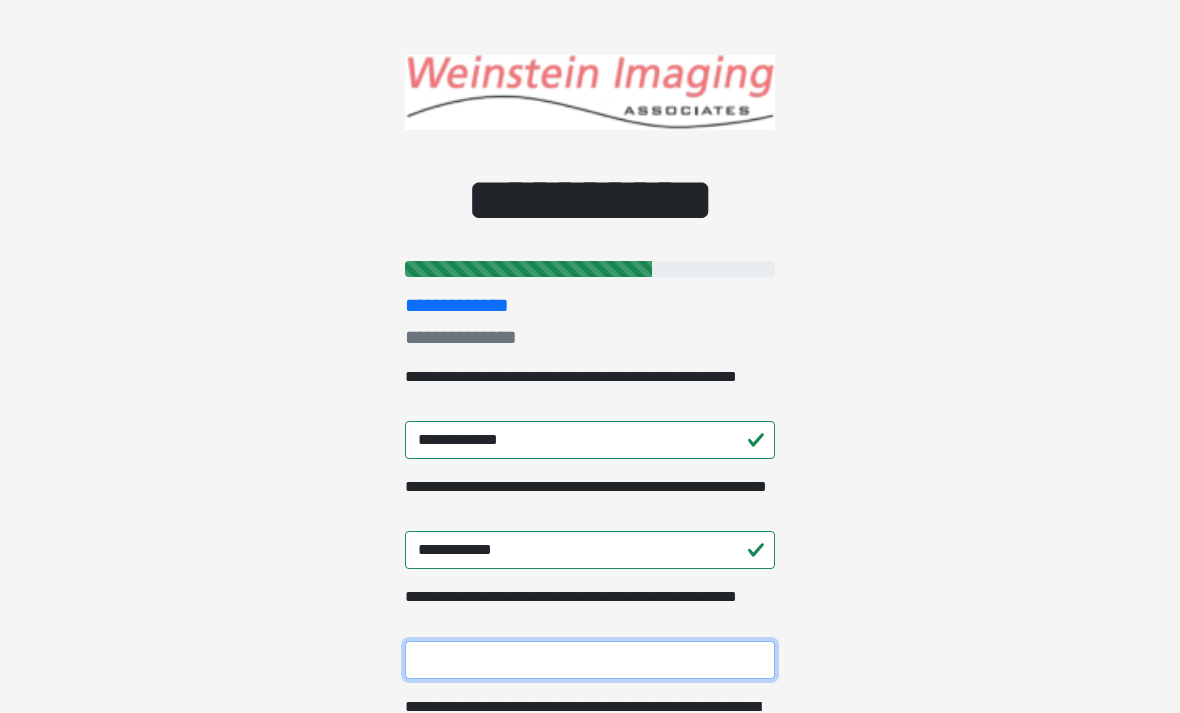 type on "*" 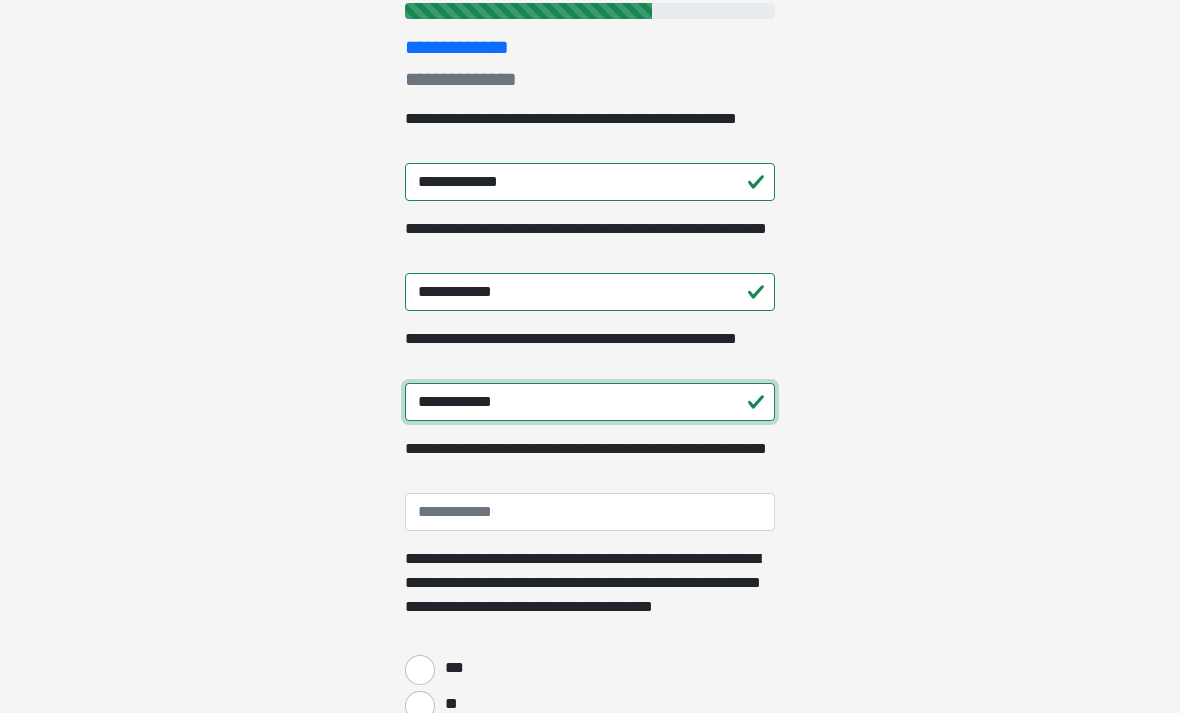 type on "**********" 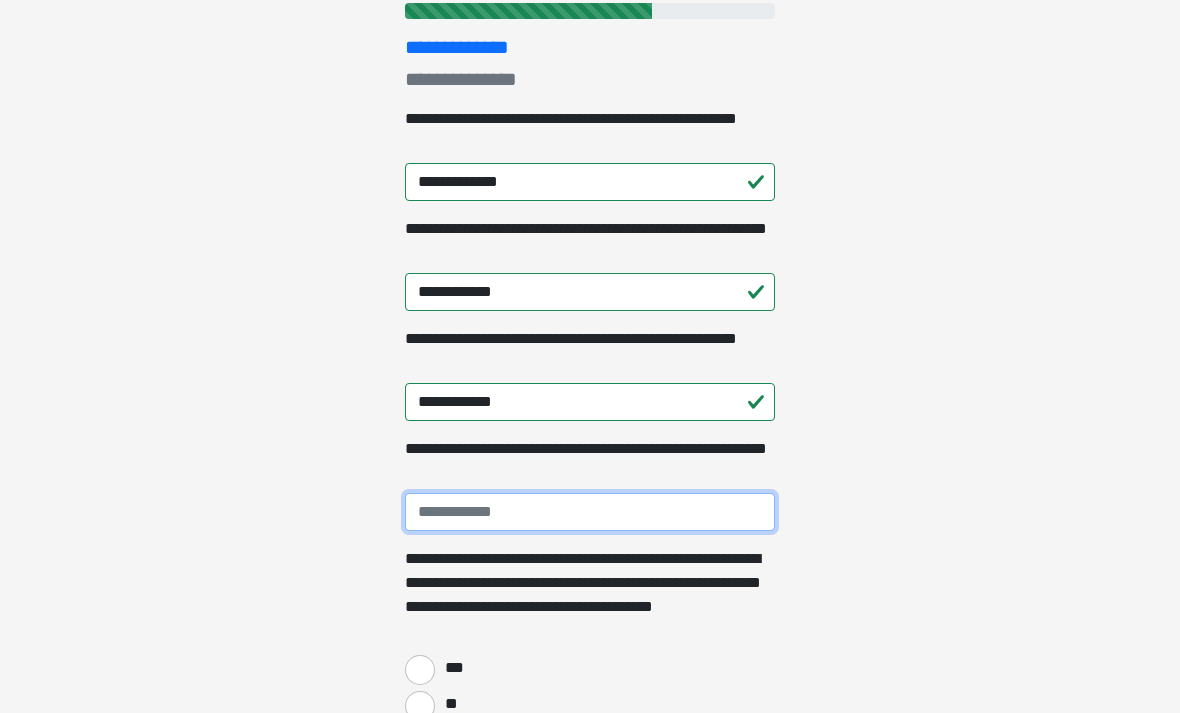 click on "**********" at bounding box center [590, 513] 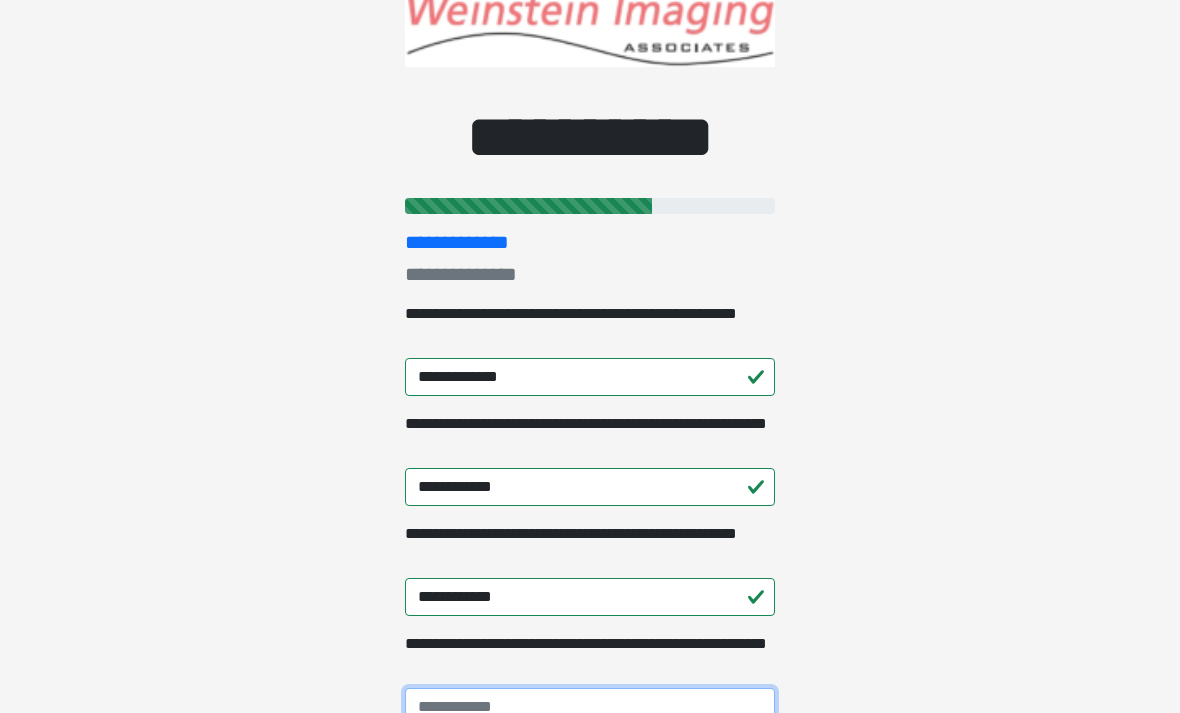 scroll, scrollTop: 63, scrollLeft: 0, axis: vertical 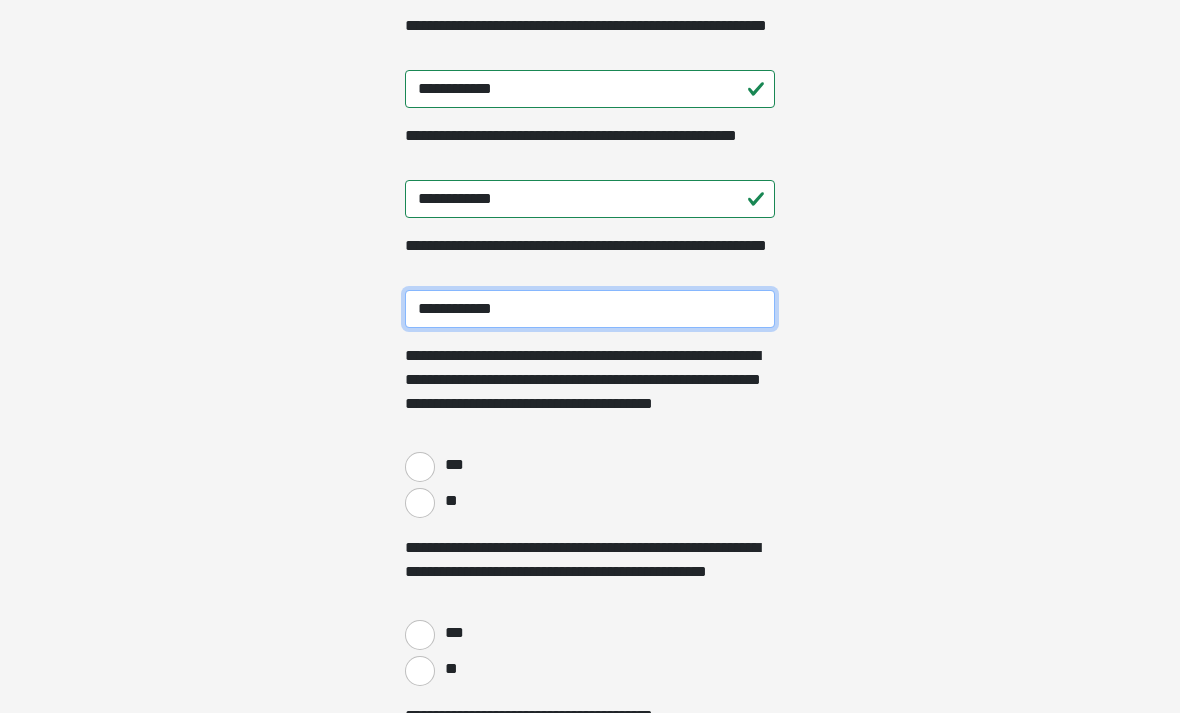 type on "**********" 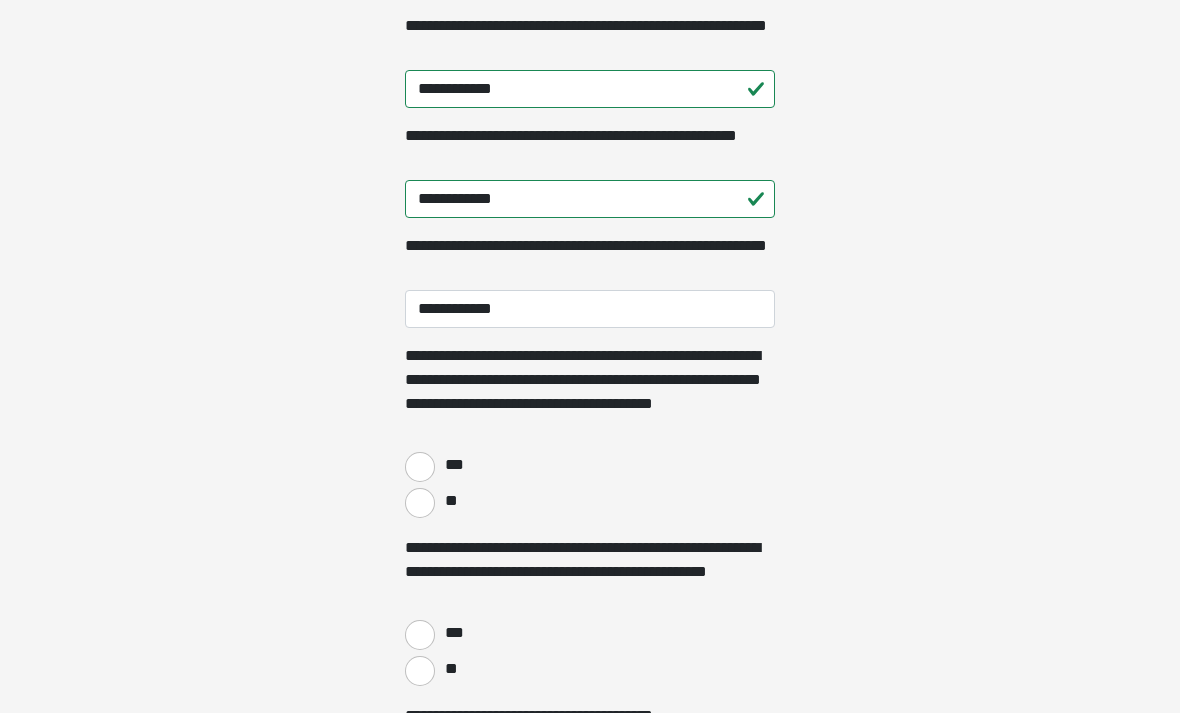 click on "***" at bounding box center [420, 467] 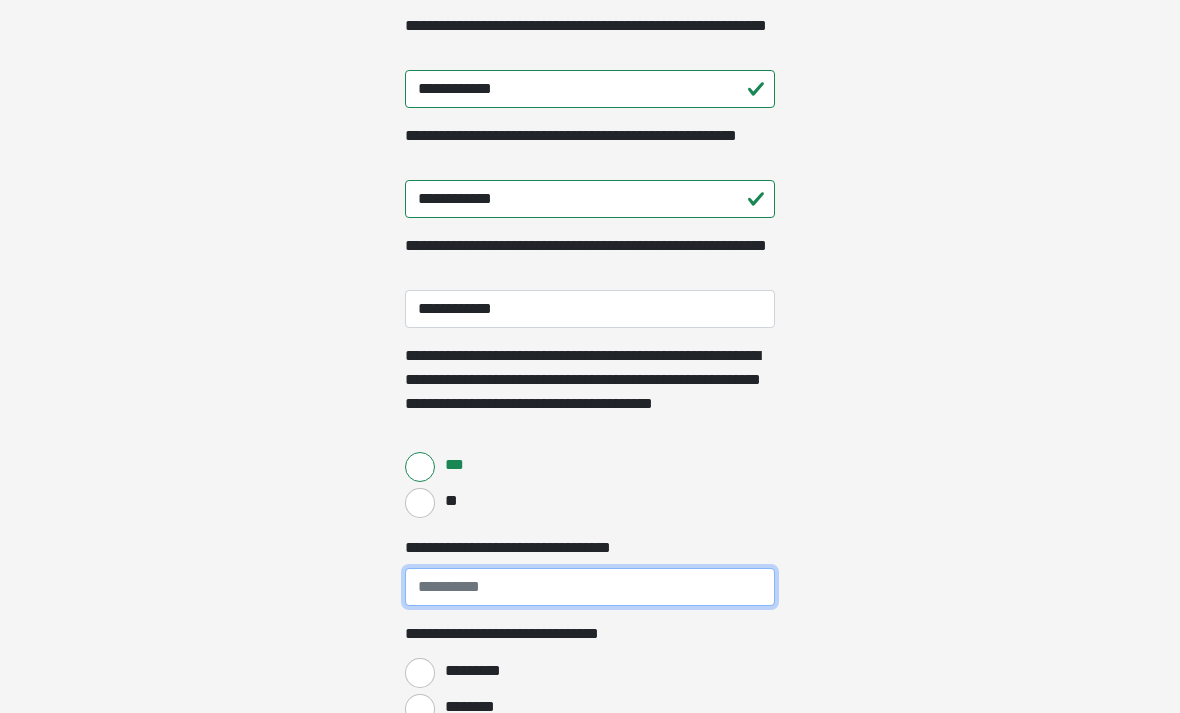 click on "**********" at bounding box center [590, 587] 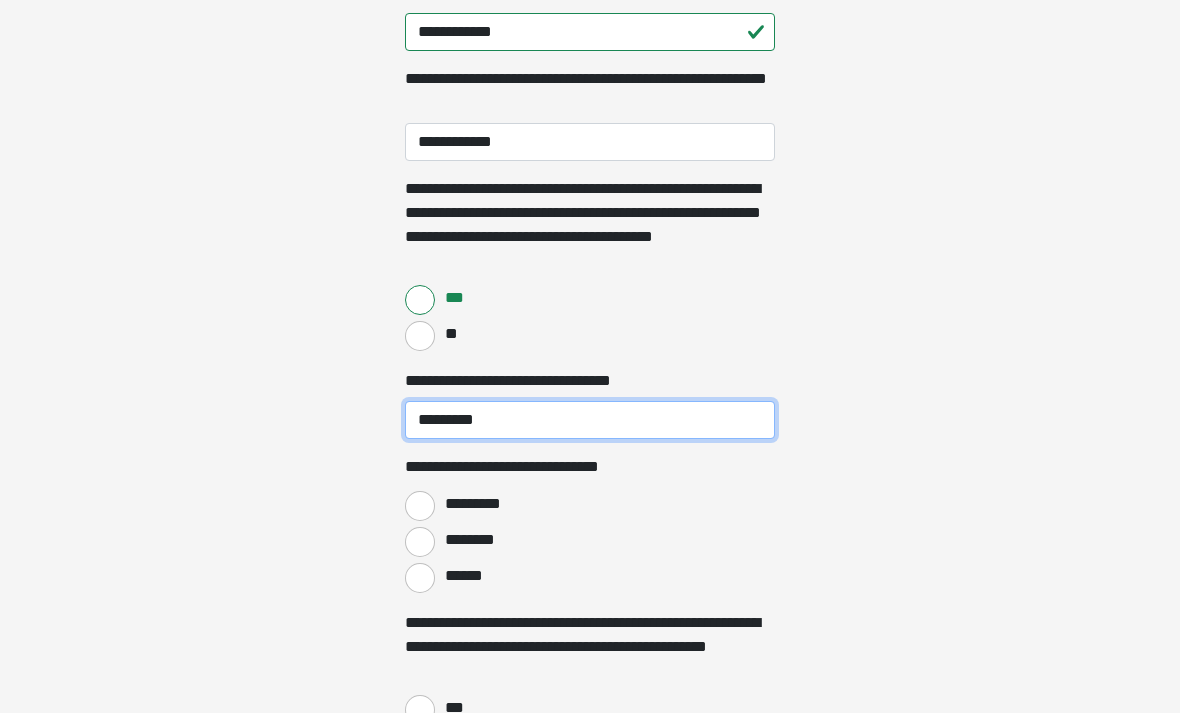 scroll, scrollTop: 634, scrollLeft: 0, axis: vertical 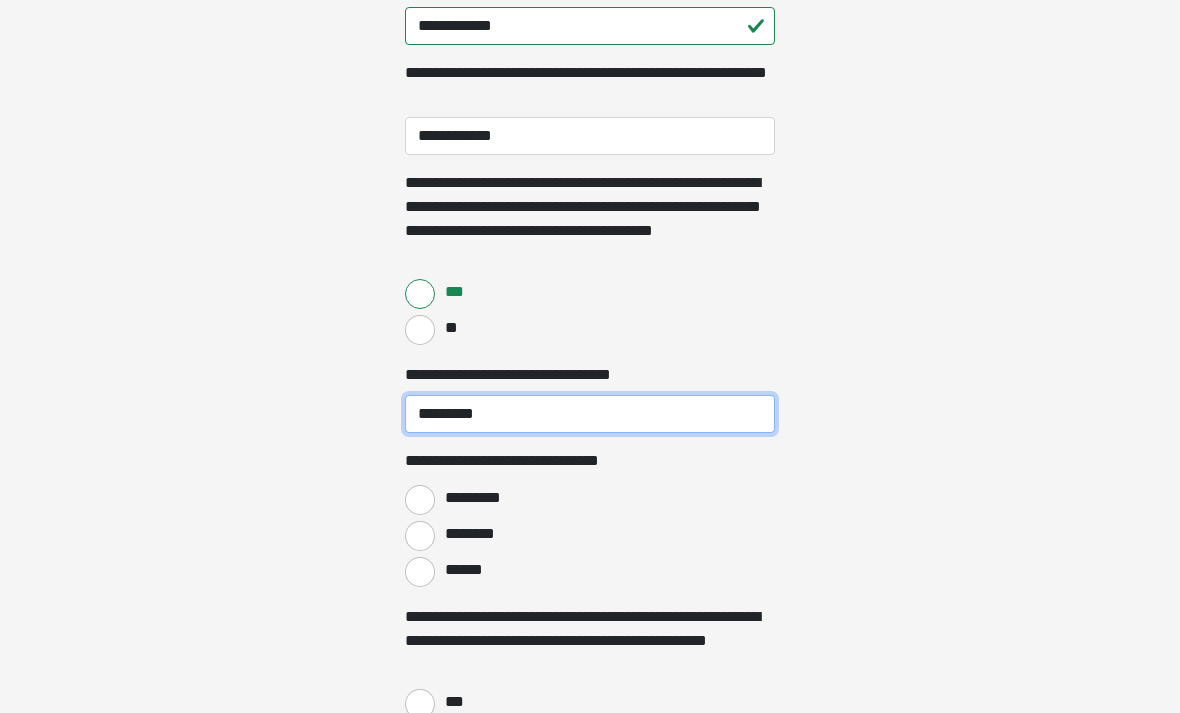 type on "*********" 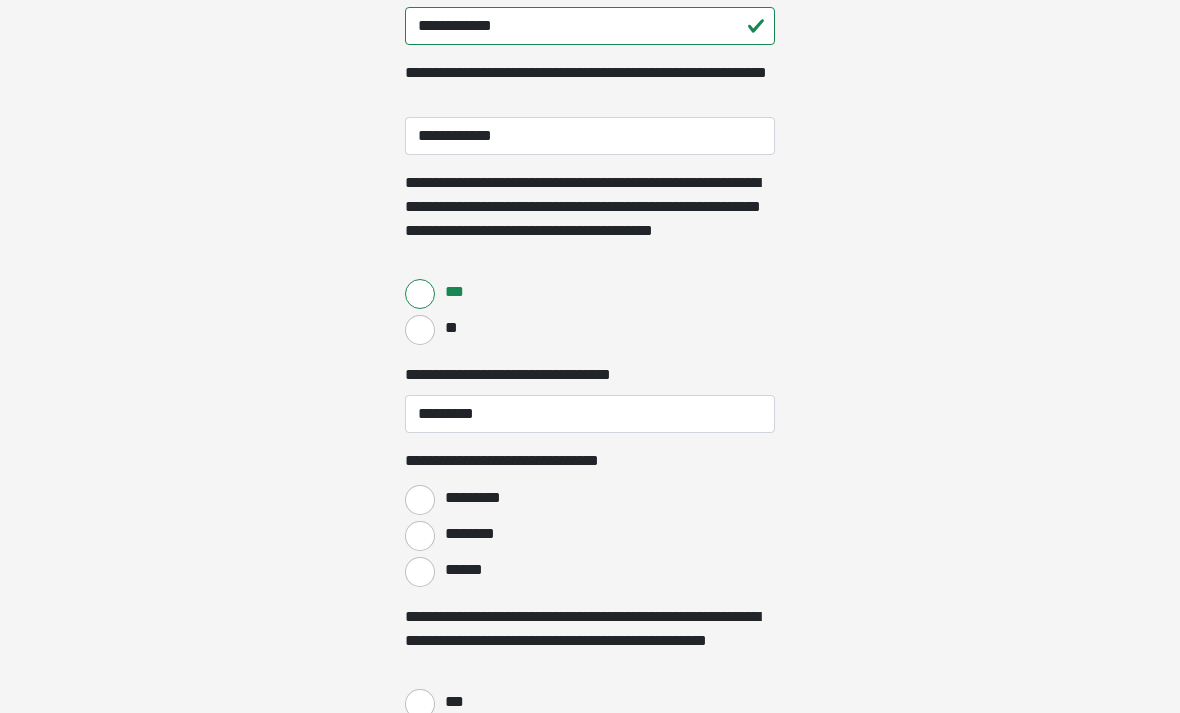 click on "********" at bounding box center (420, 536) 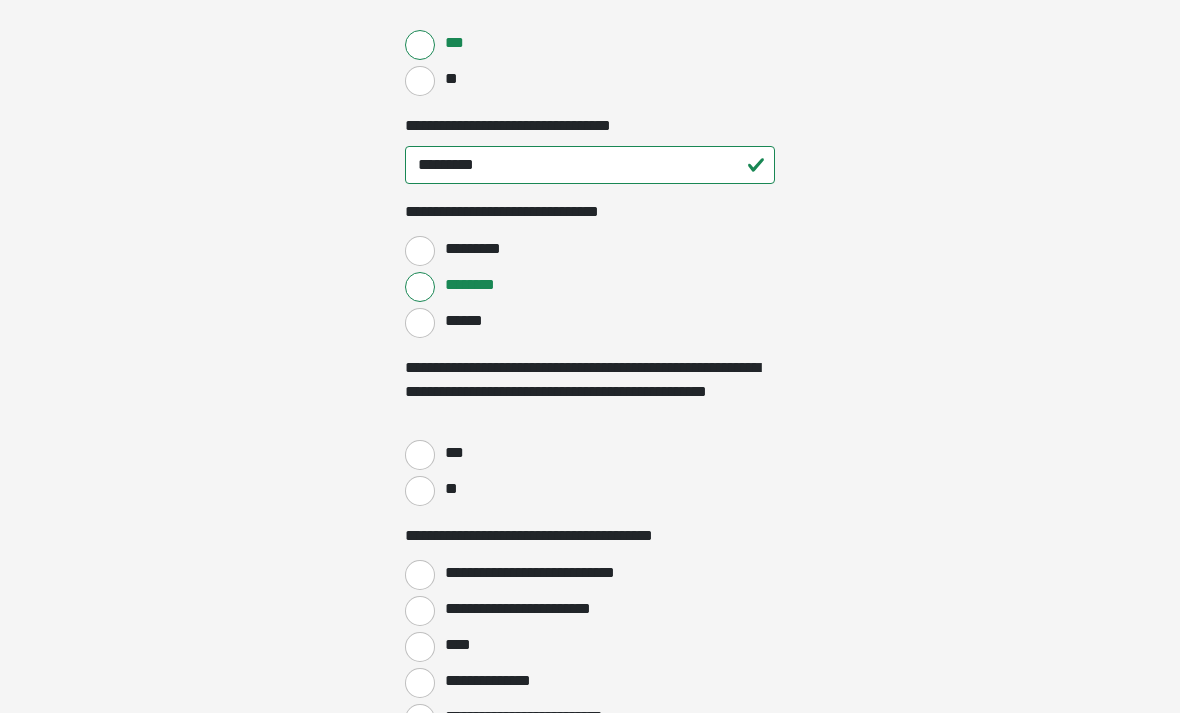 scroll, scrollTop: 883, scrollLeft: 0, axis: vertical 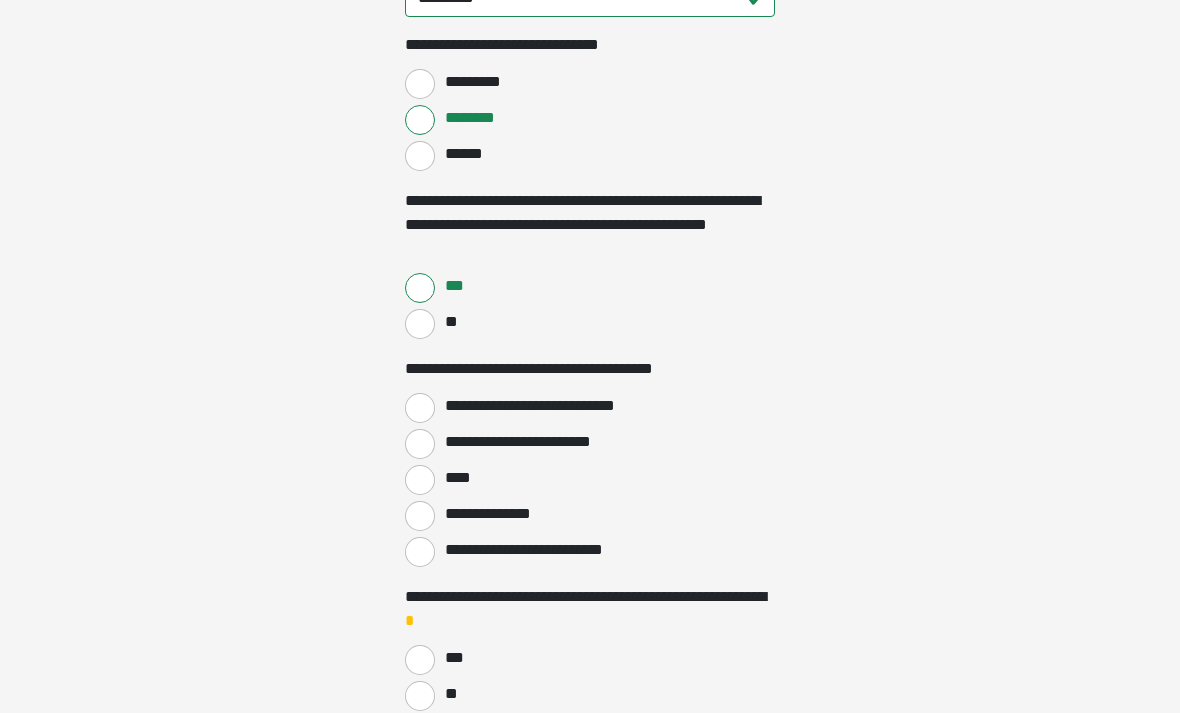 click on "**********" at bounding box center [420, 408] 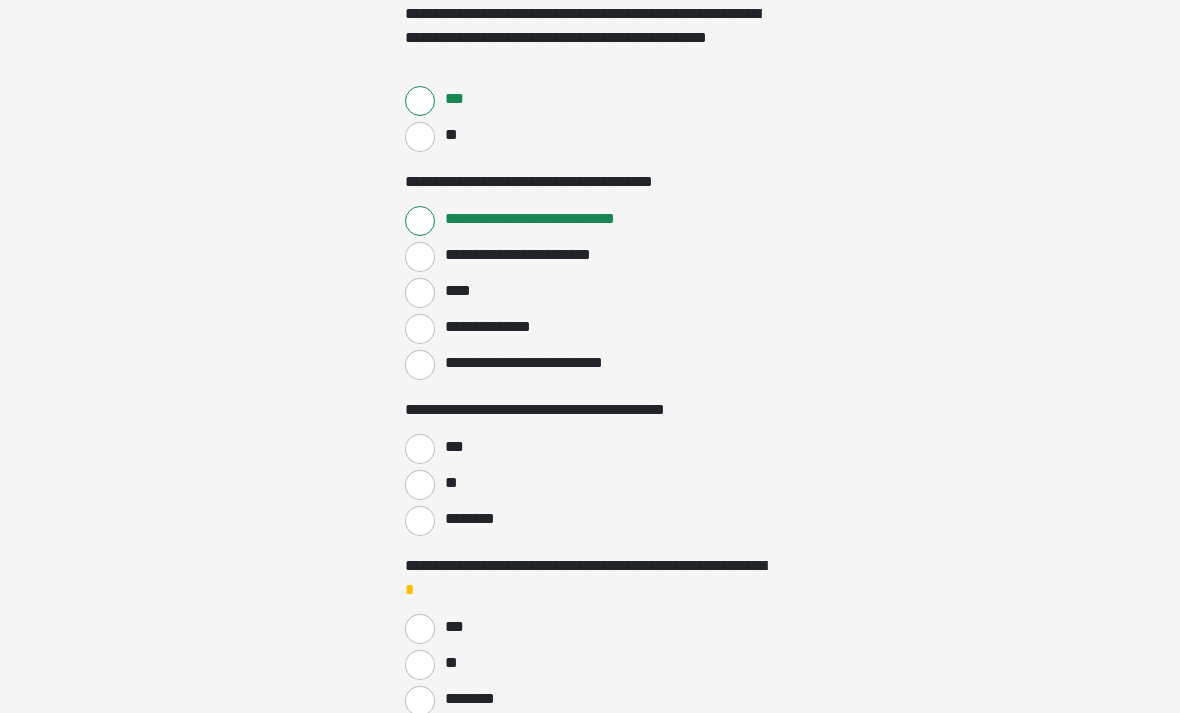 scroll, scrollTop: 1257, scrollLeft: 0, axis: vertical 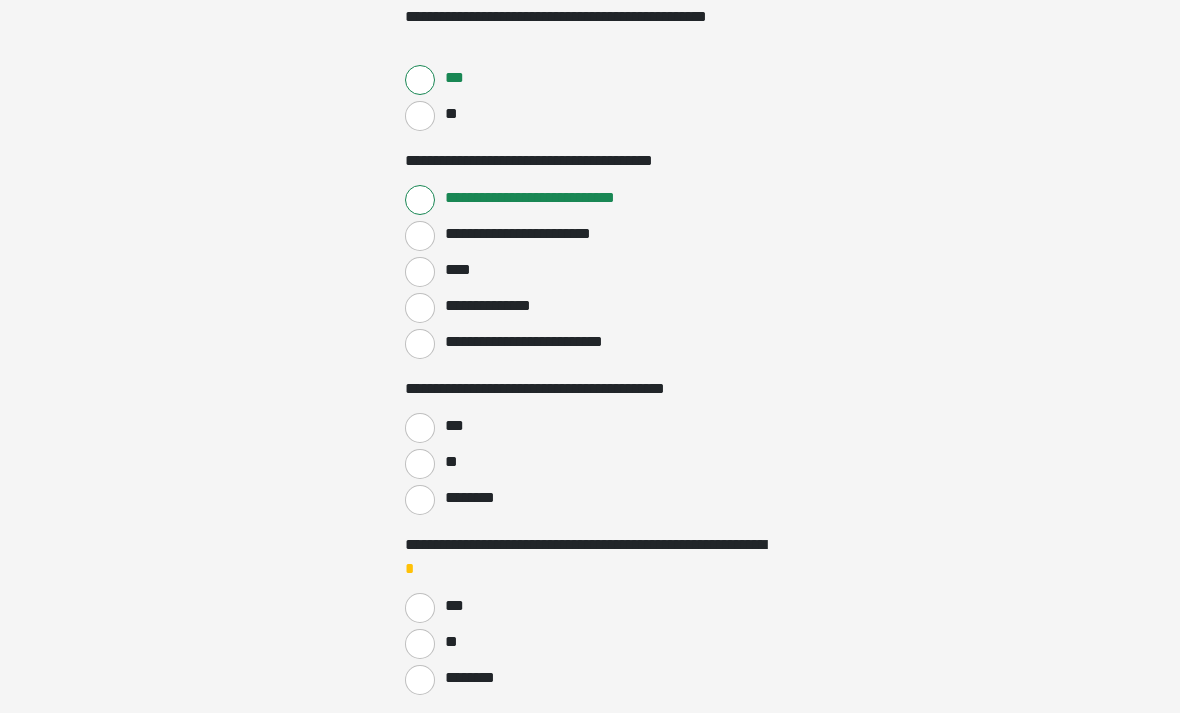 click on "***" at bounding box center (420, 429) 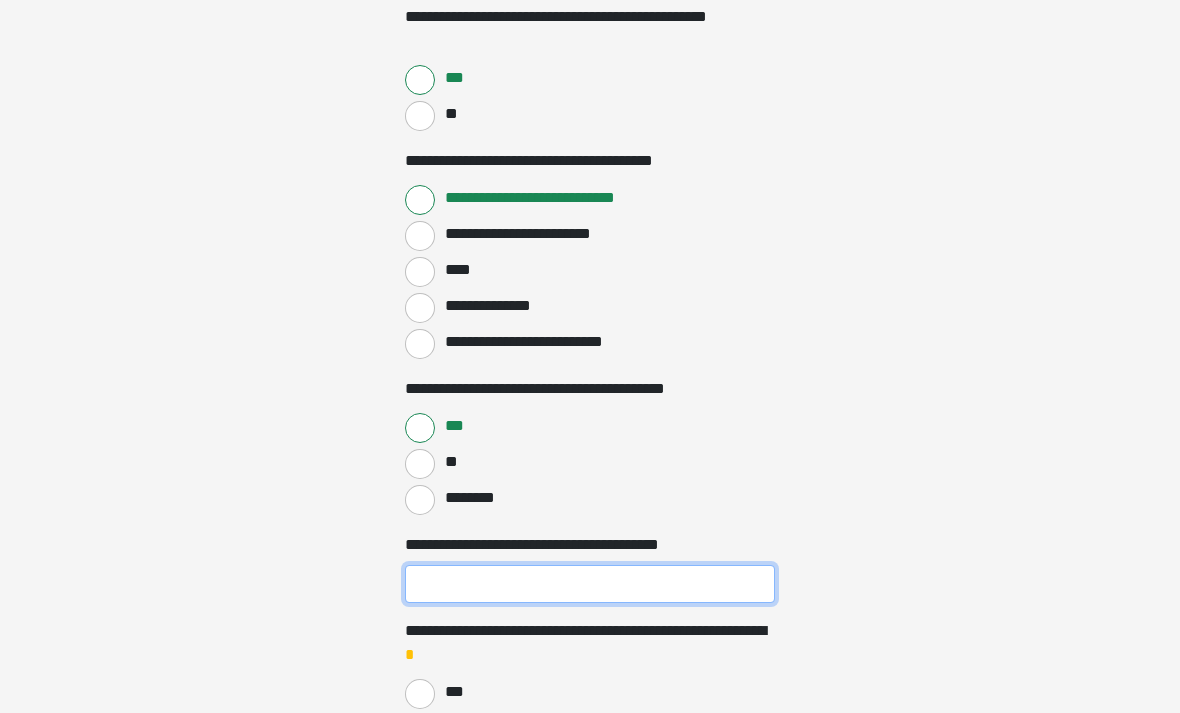 click on "**********" at bounding box center (590, 584) 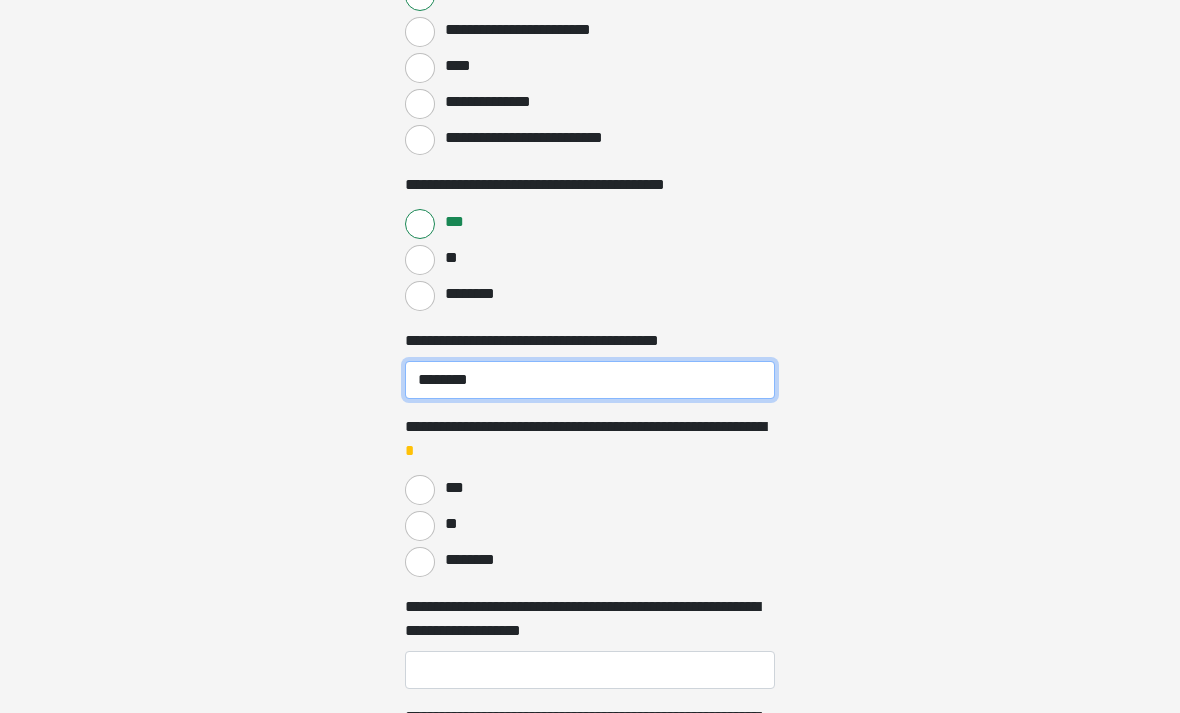scroll, scrollTop: 1521, scrollLeft: 0, axis: vertical 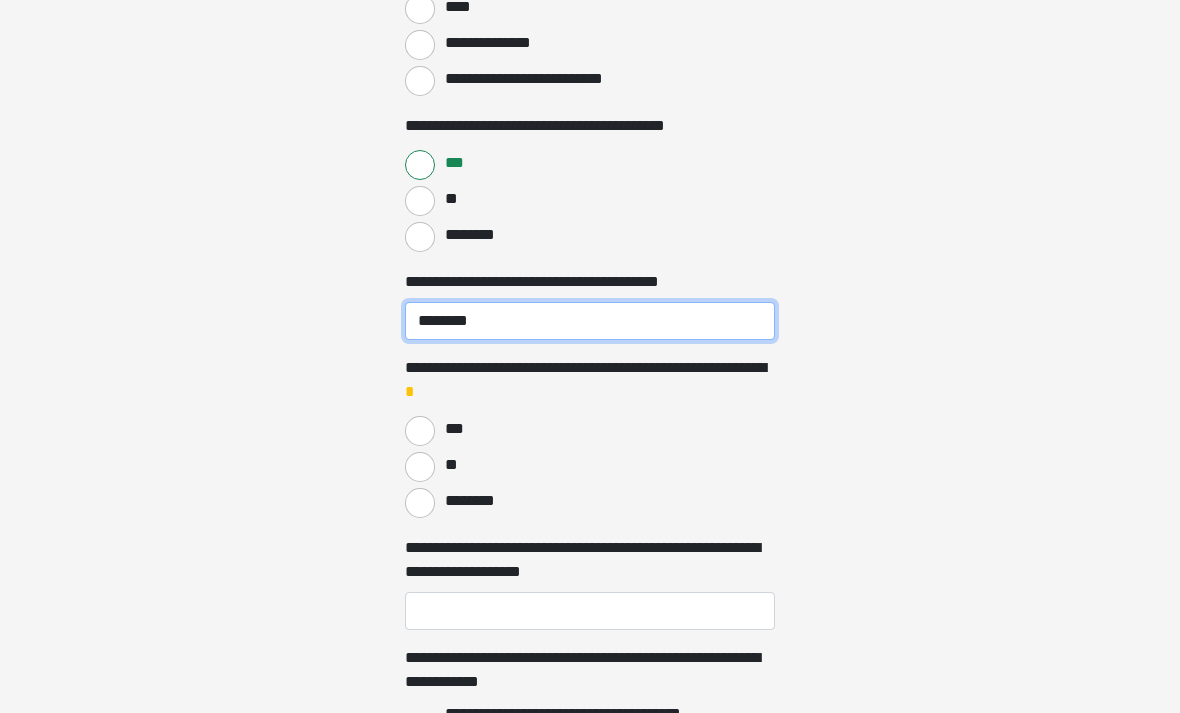 type on "********" 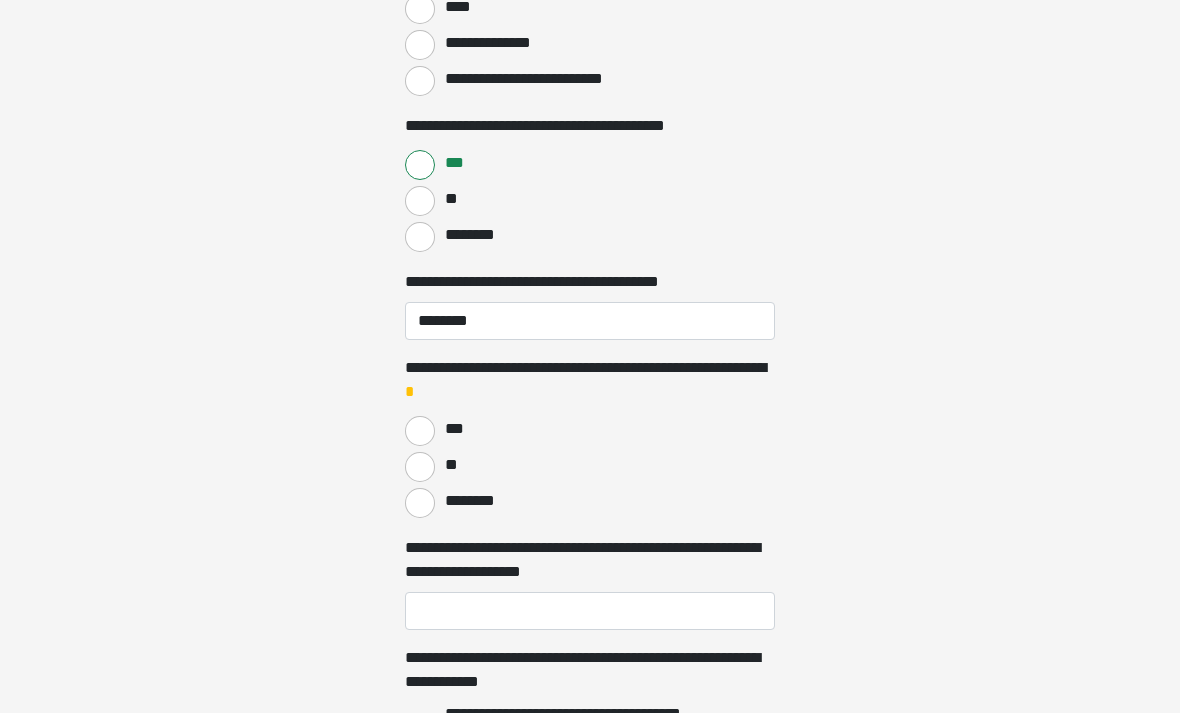 click on "**" at bounding box center [420, 467] 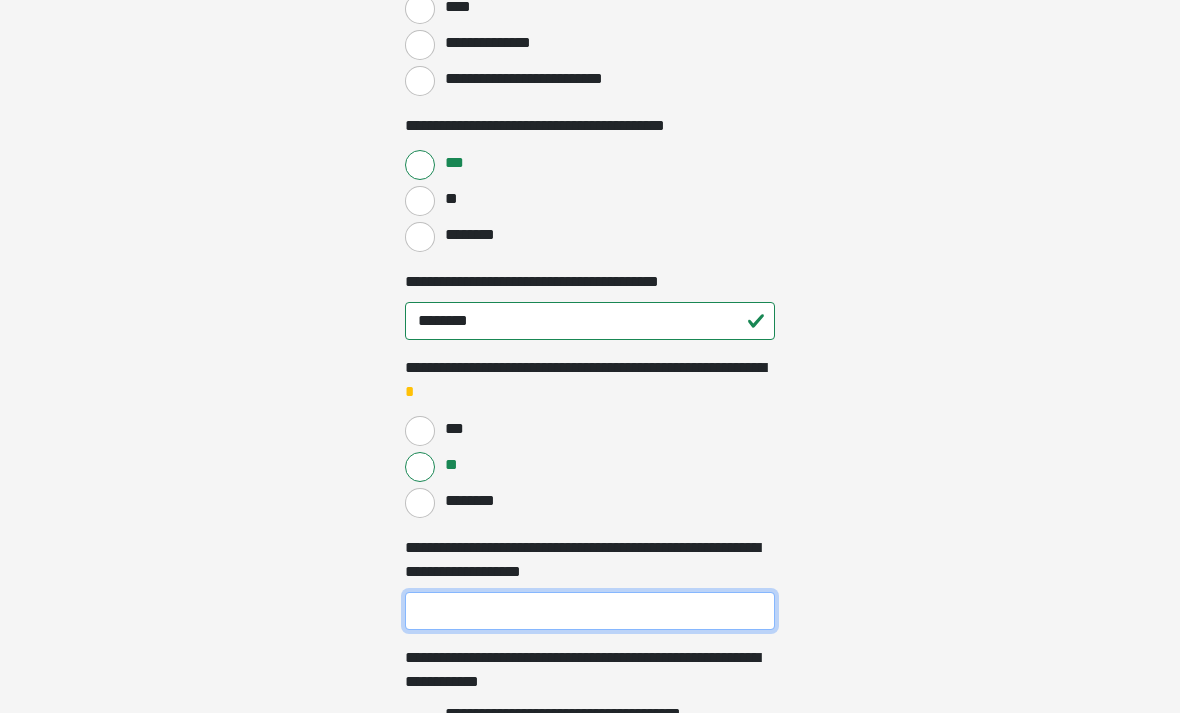 click on "**********" at bounding box center (590, 611) 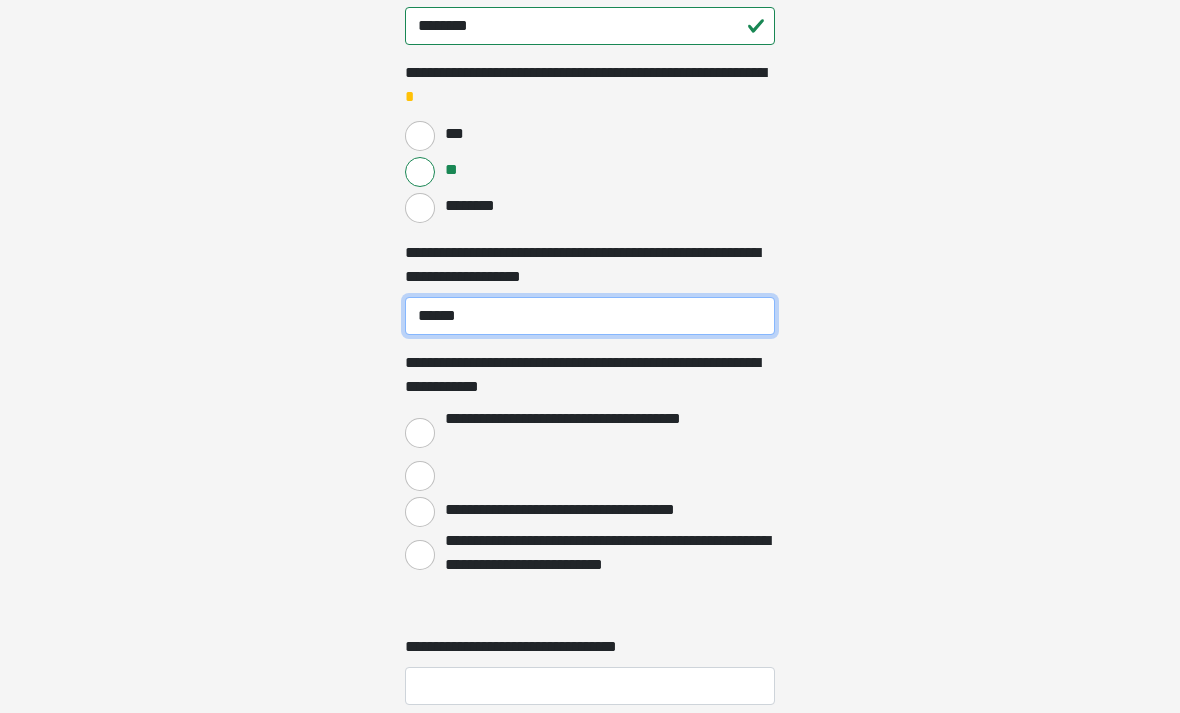 scroll, scrollTop: 1816, scrollLeft: 0, axis: vertical 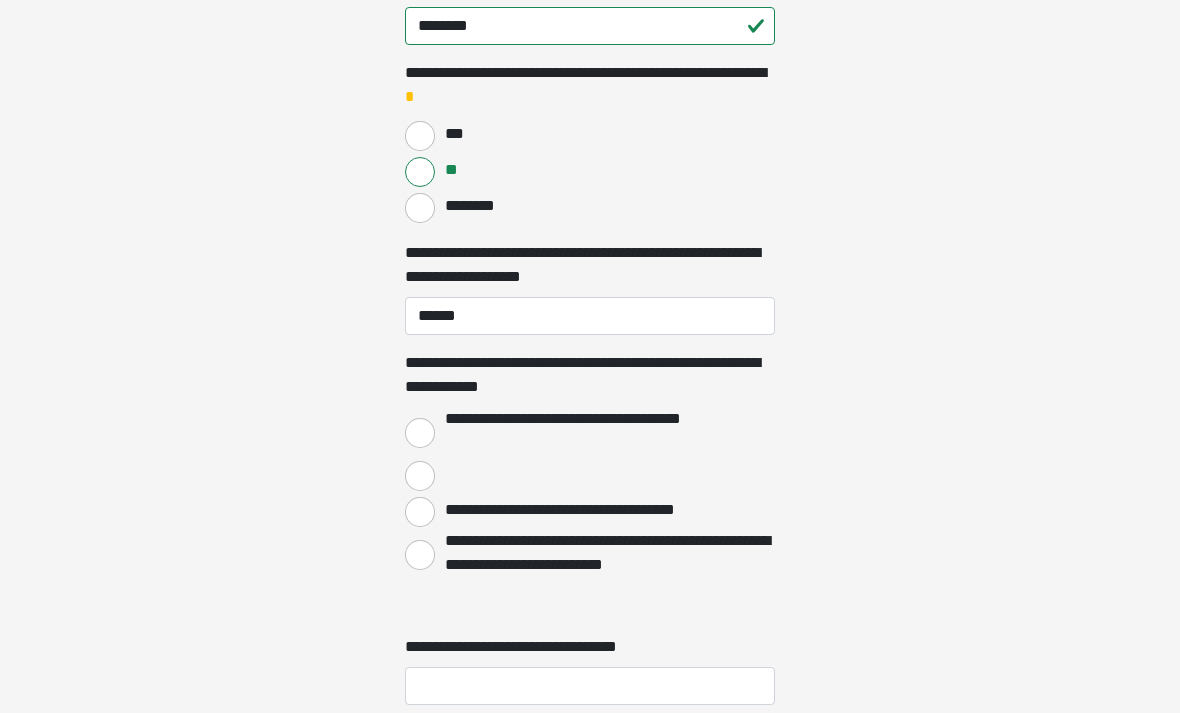 click on "**********" at bounding box center (420, 433) 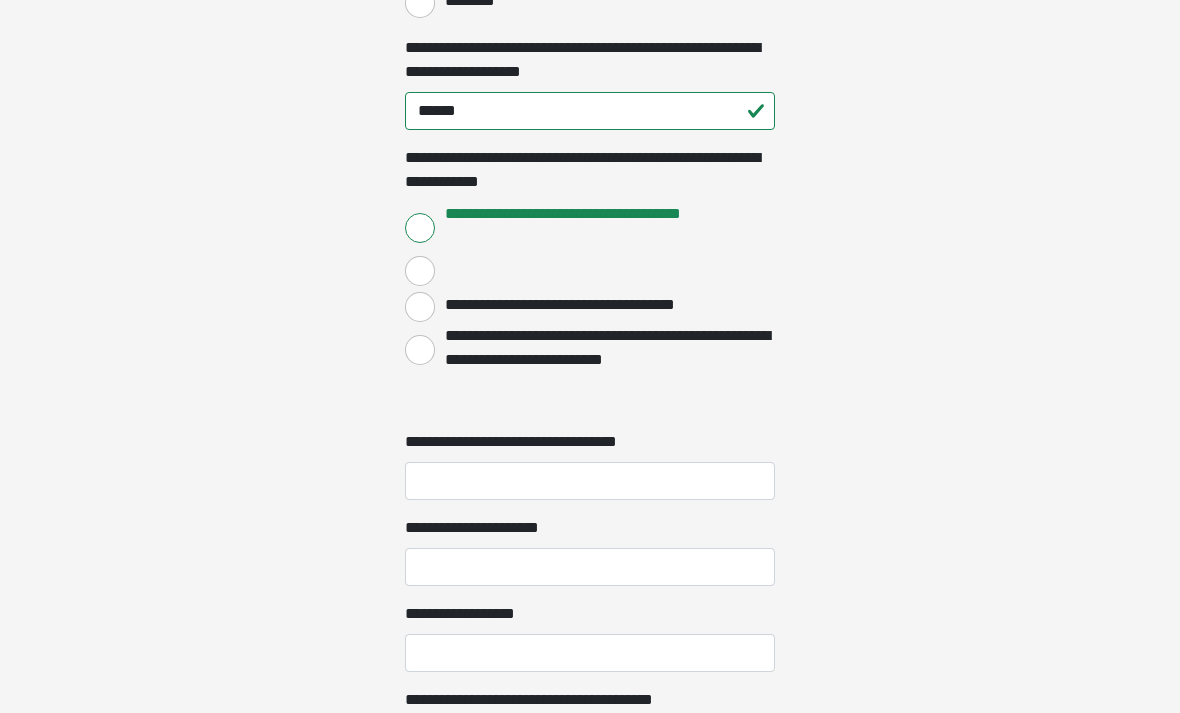 scroll, scrollTop: 2086, scrollLeft: 0, axis: vertical 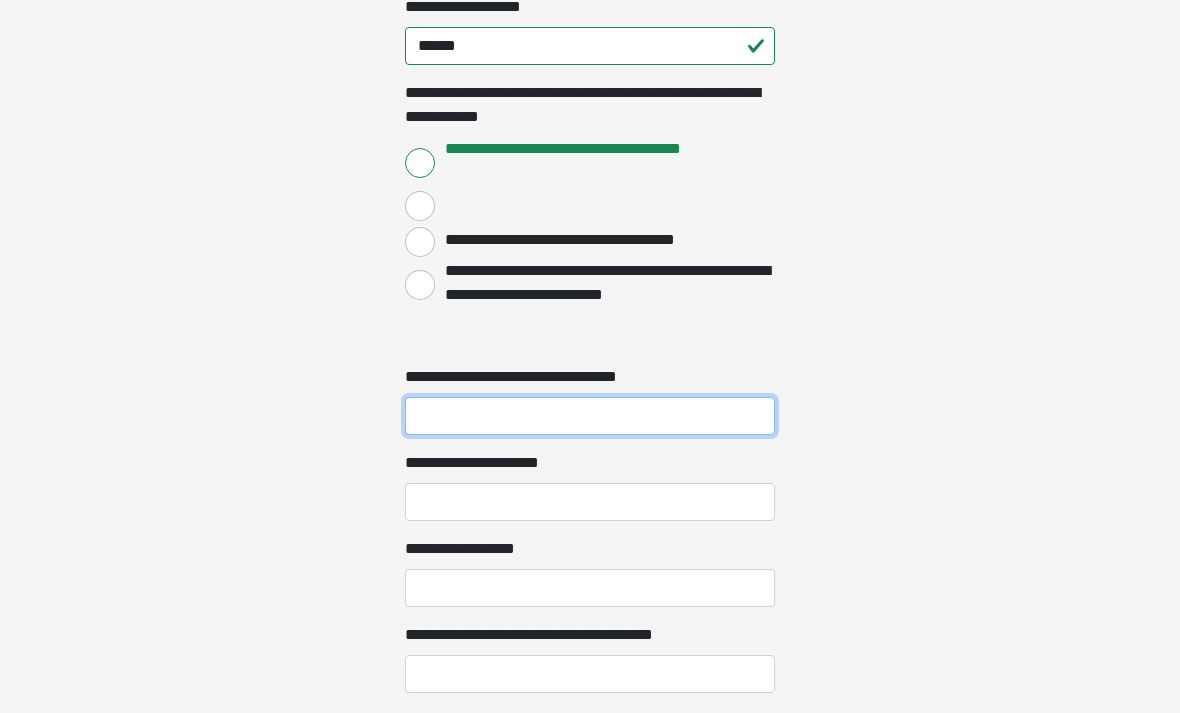 click on "**********" at bounding box center (590, 416) 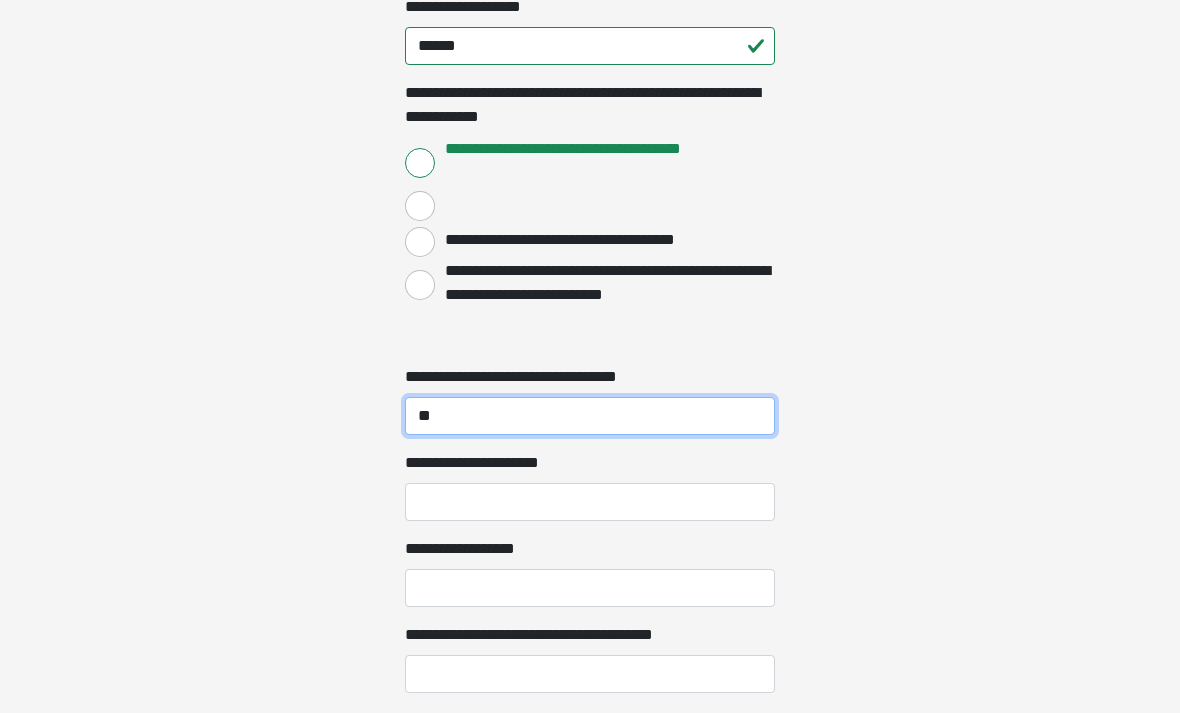 type on "**" 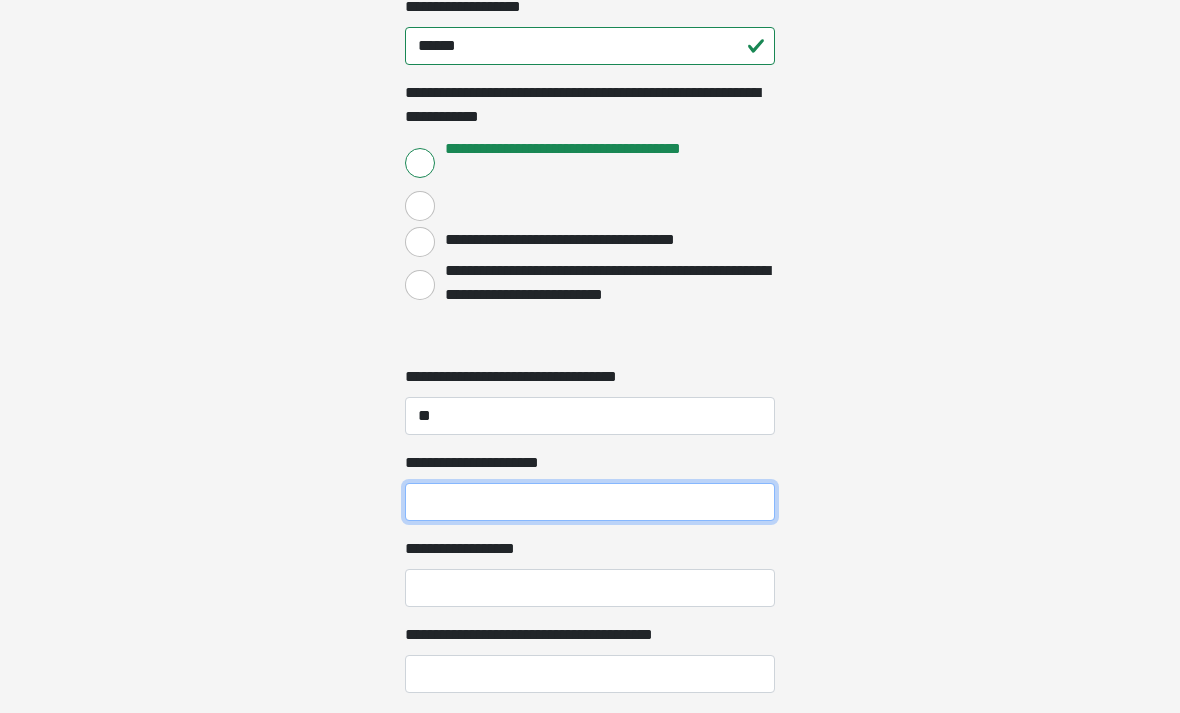 click on "**********" at bounding box center (590, 502) 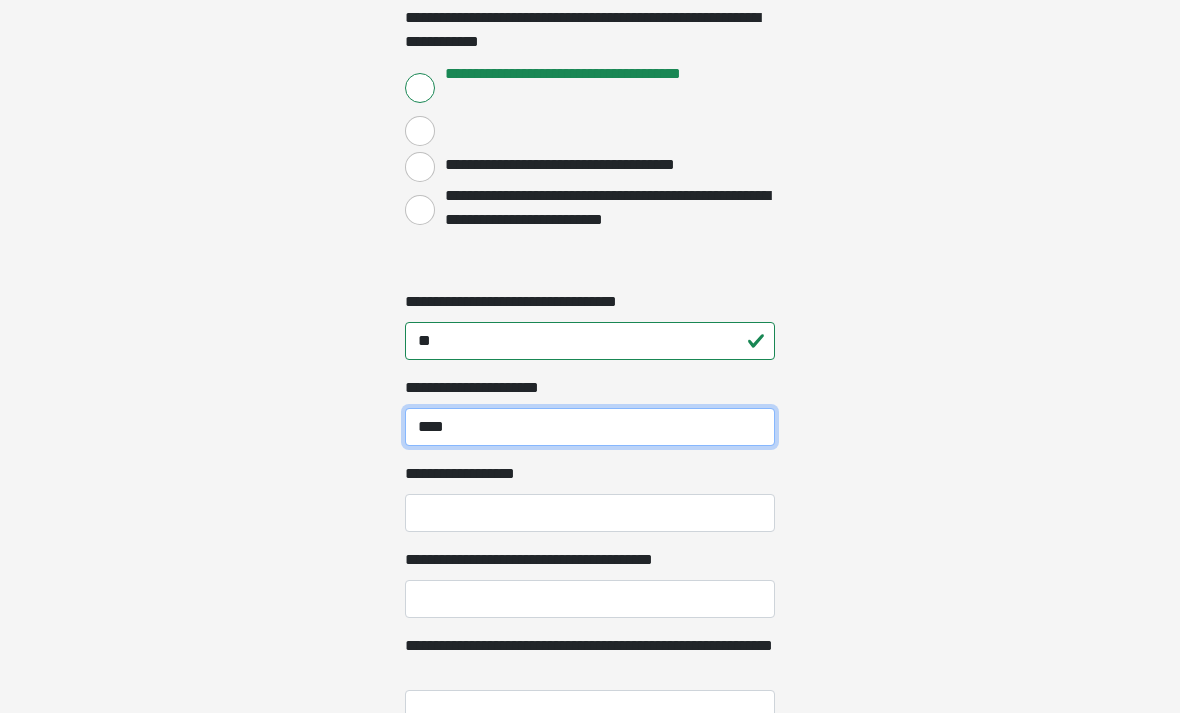 type on "****" 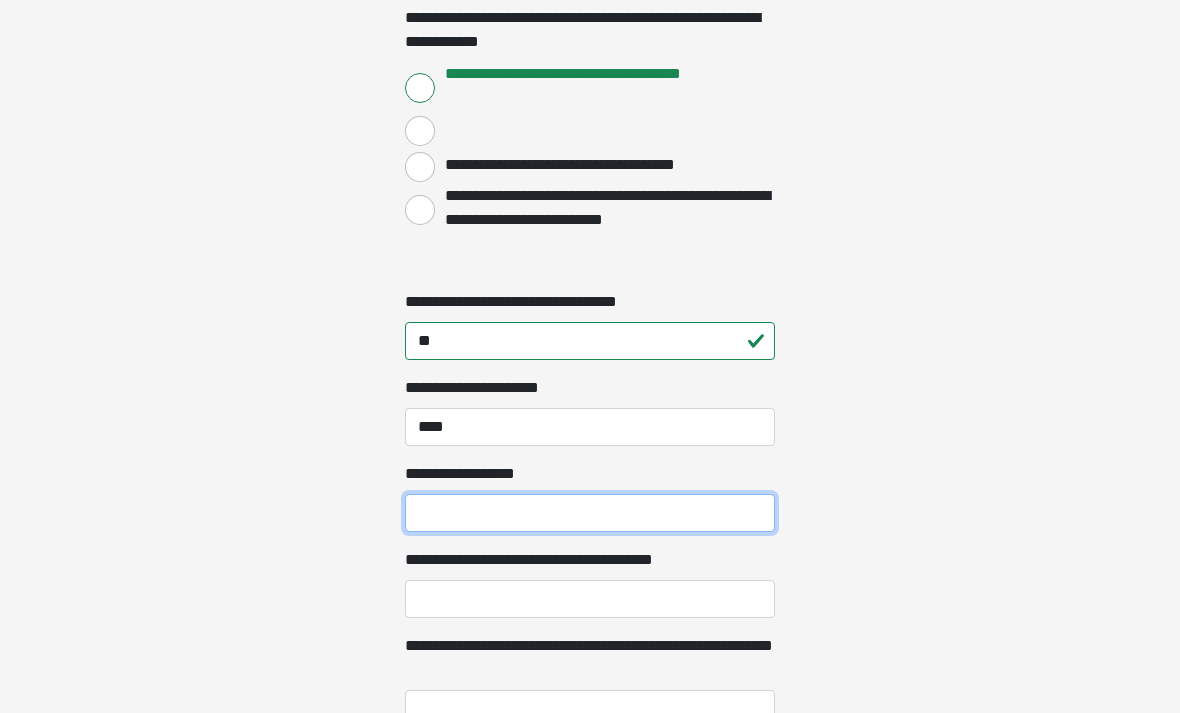 click on "**********" at bounding box center (590, 514) 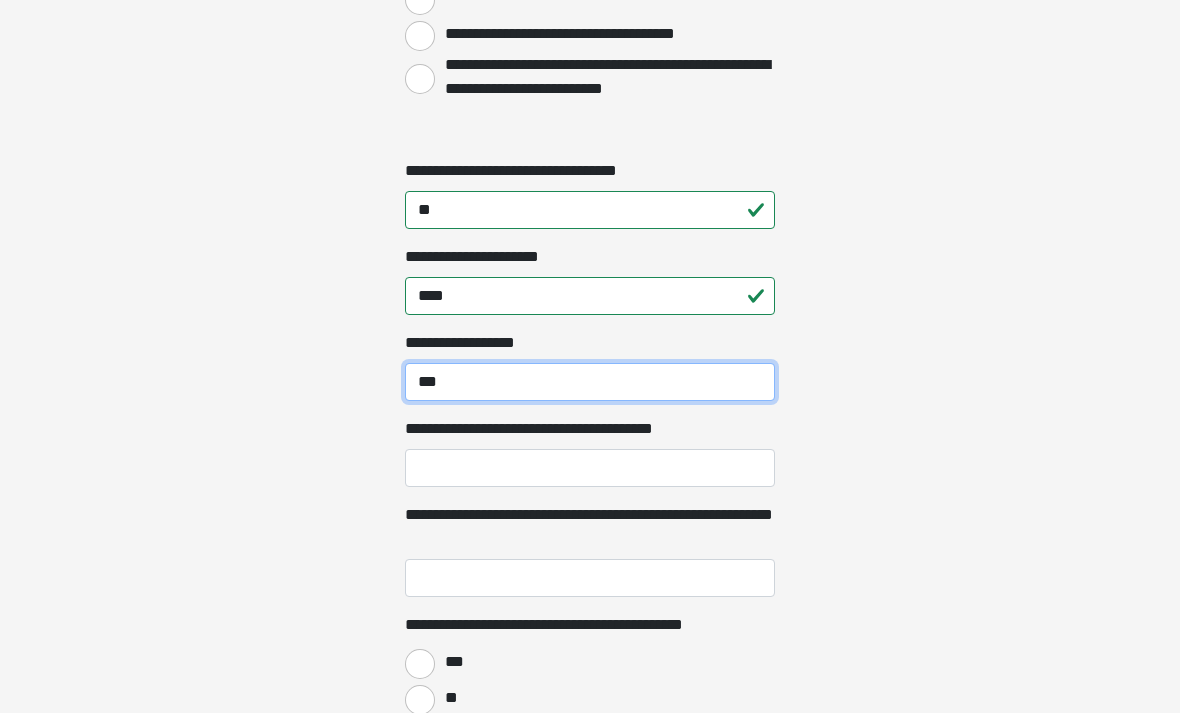 scroll, scrollTop: 2292, scrollLeft: 0, axis: vertical 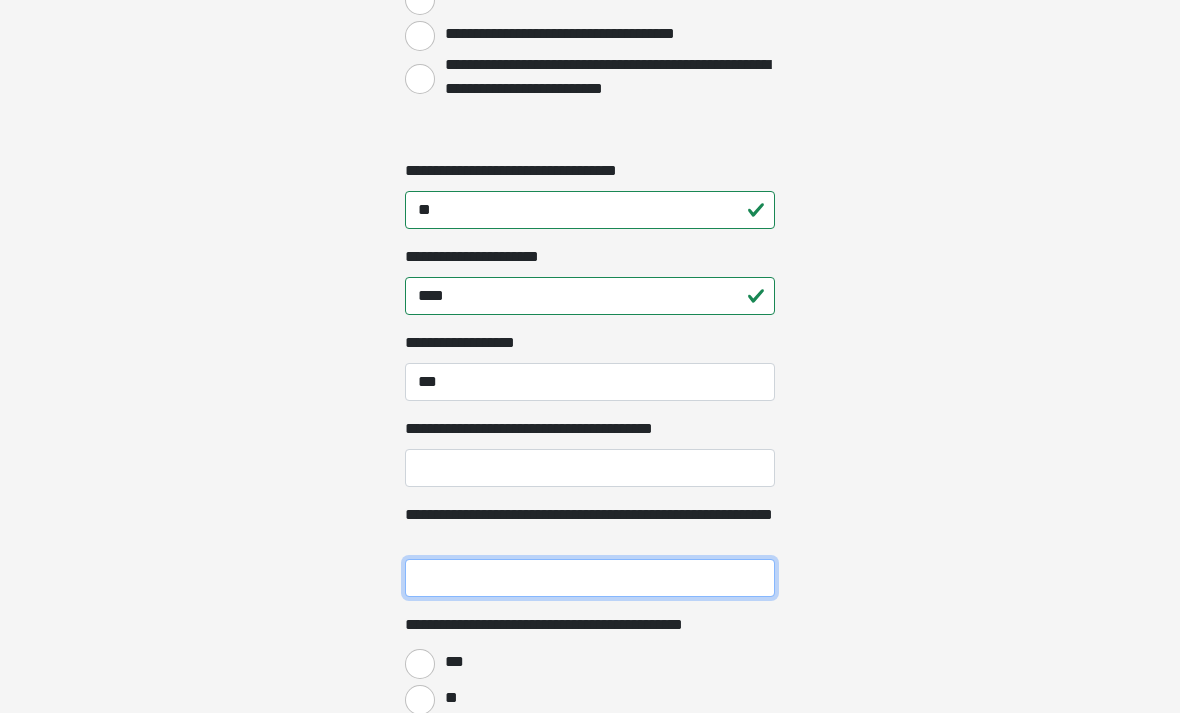 click on "**********" at bounding box center [590, 578] 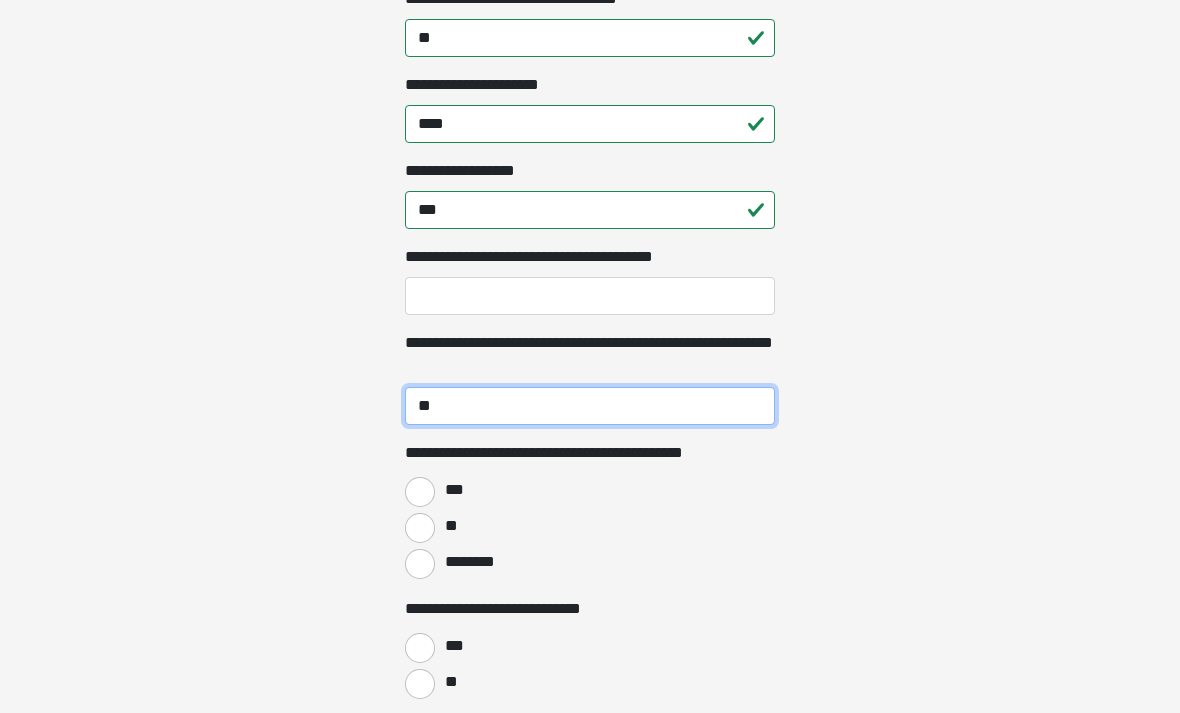 scroll, scrollTop: 2546, scrollLeft: 0, axis: vertical 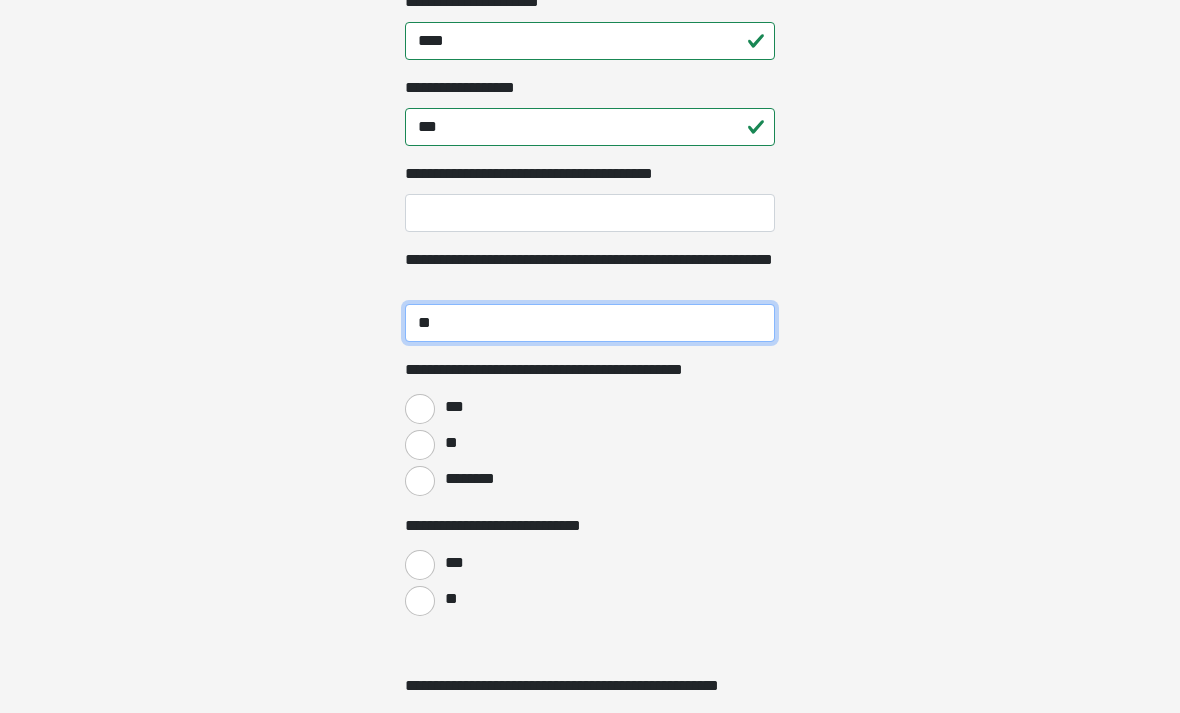 type on "**" 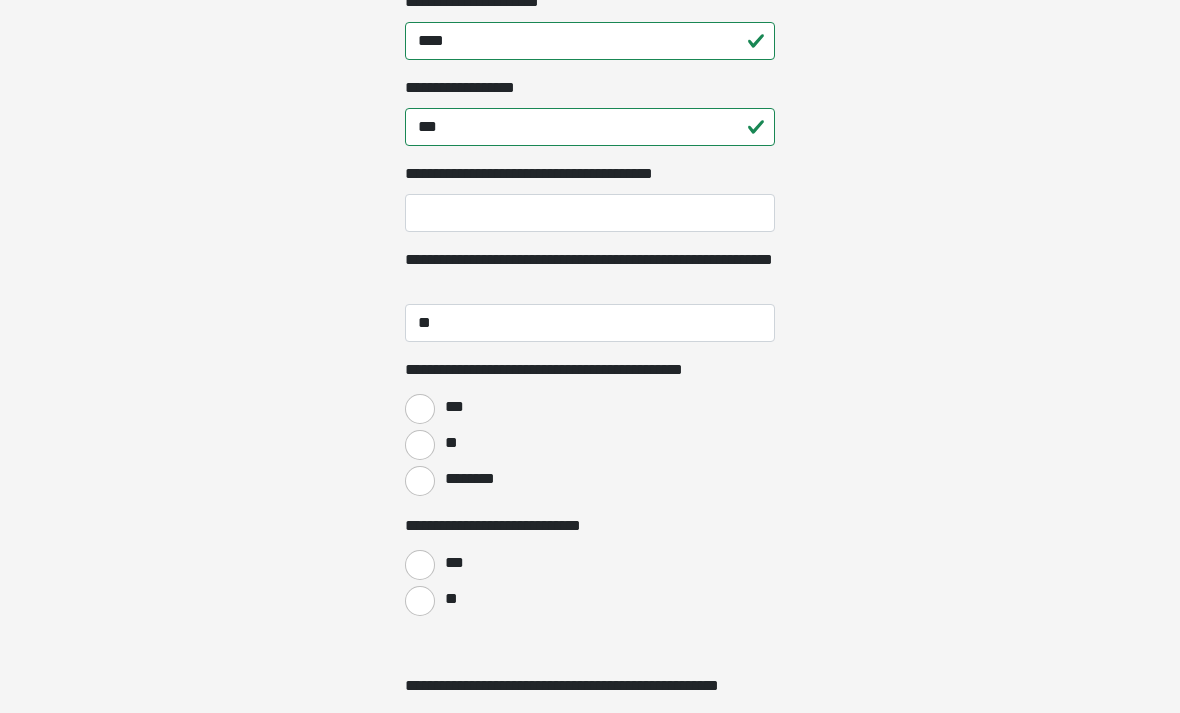 click on "**" at bounding box center [420, 446] 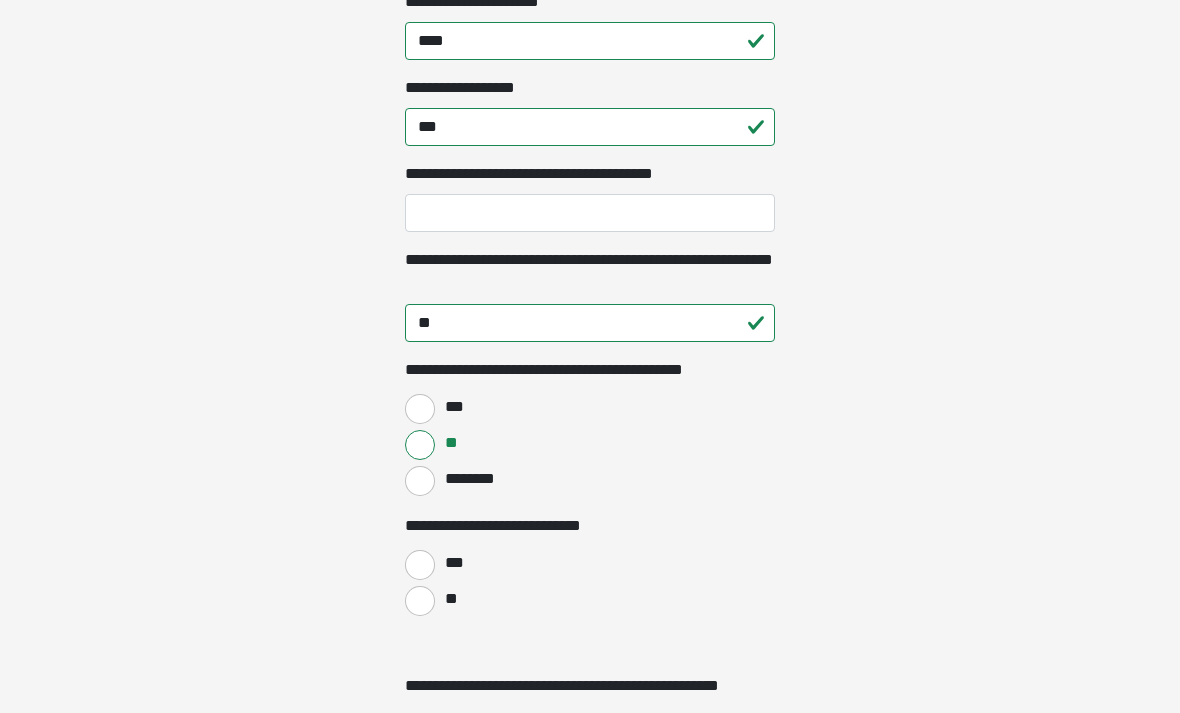 click on "**" at bounding box center [420, 601] 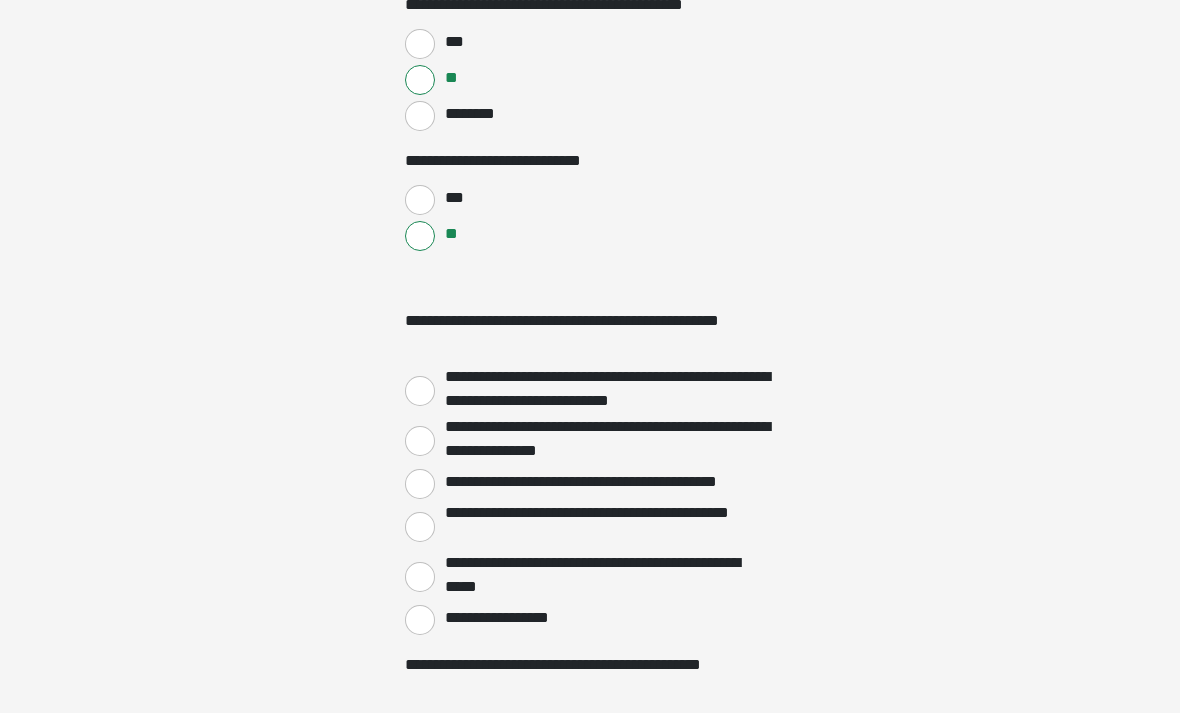 scroll, scrollTop: 2912, scrollLeft: 0, axis: vertical 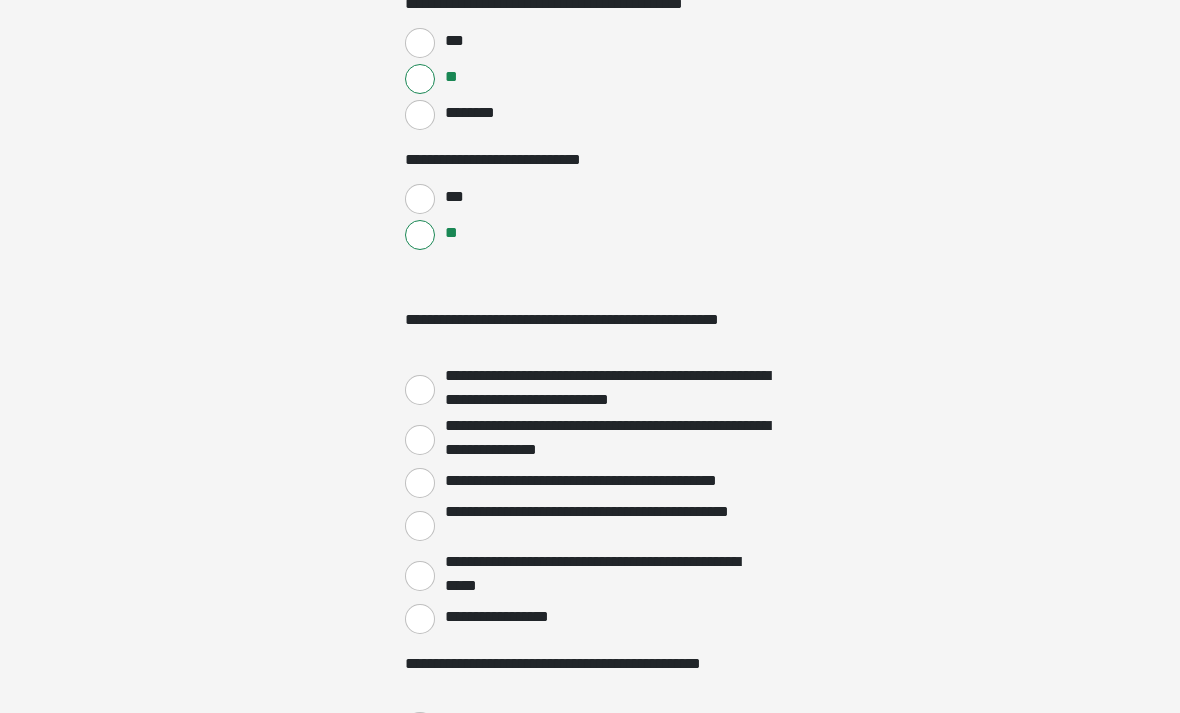 click on "**********" at bounding box center (420, 484) 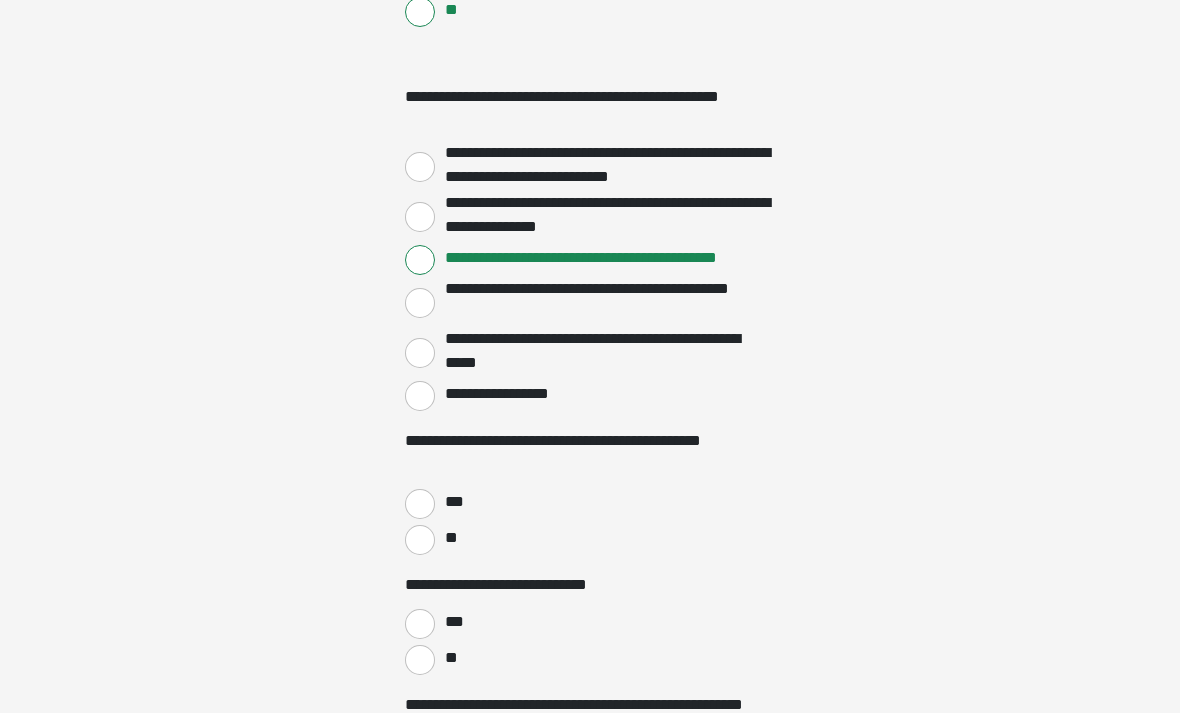 scroll, scrollTop: 3189, scrollLeft: 0, axis: vertical 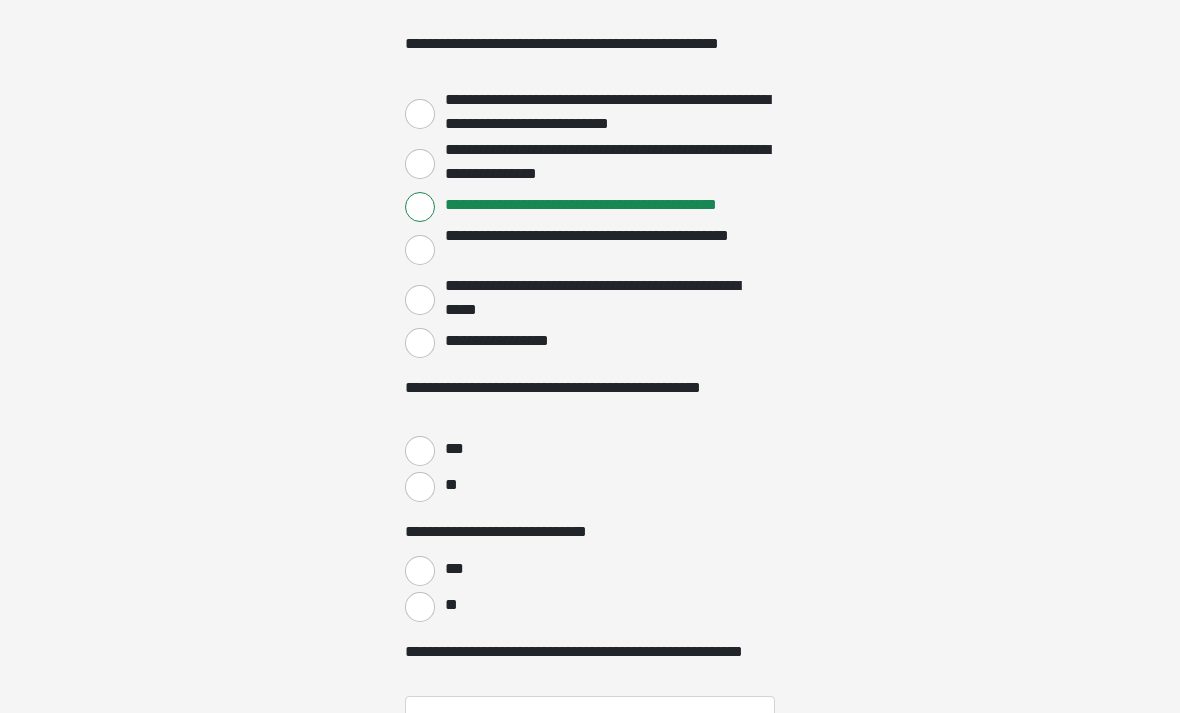 click on "**" at bounding box center (450, 485) 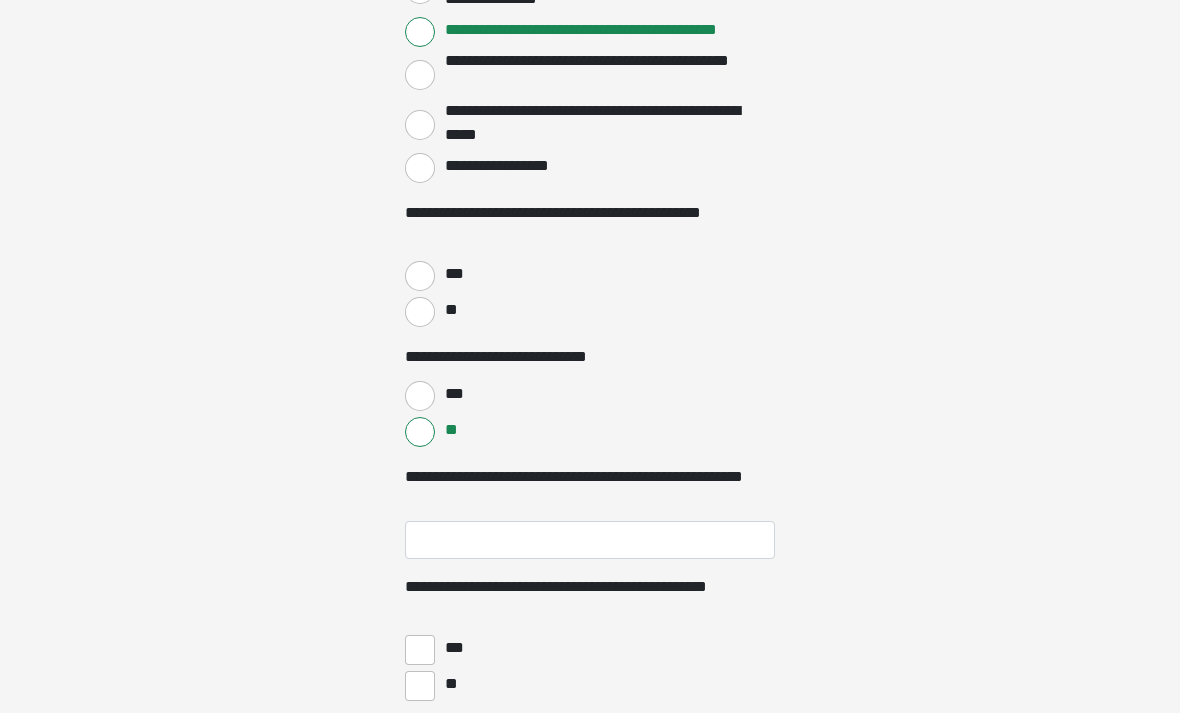 scroll, scrollTop: 3427, scrollLeft: 0, axis: vertical 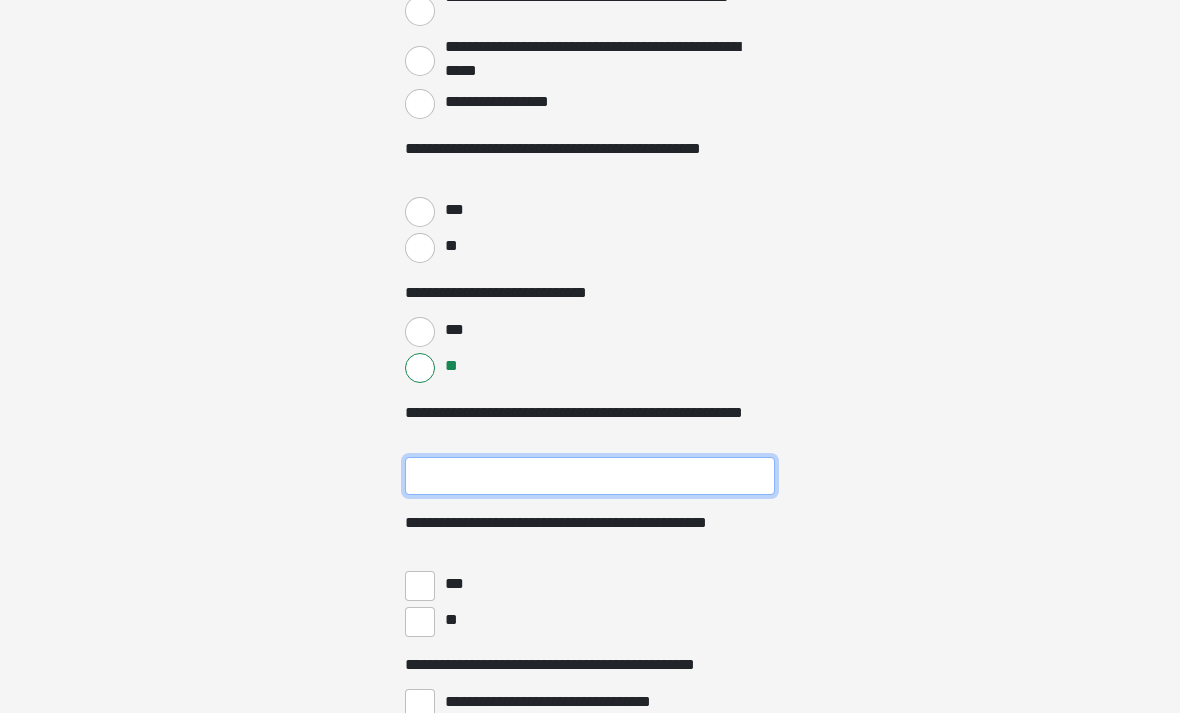 click on "**********" at bounding box center (590, 477) 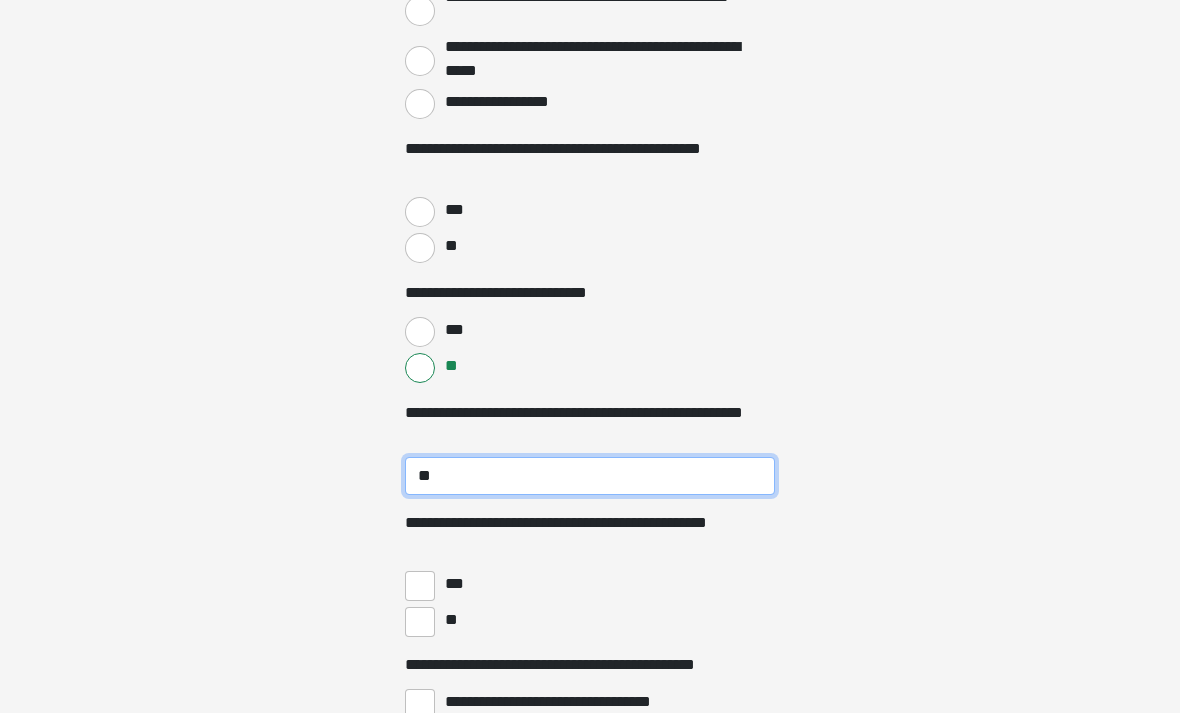 type on "**" 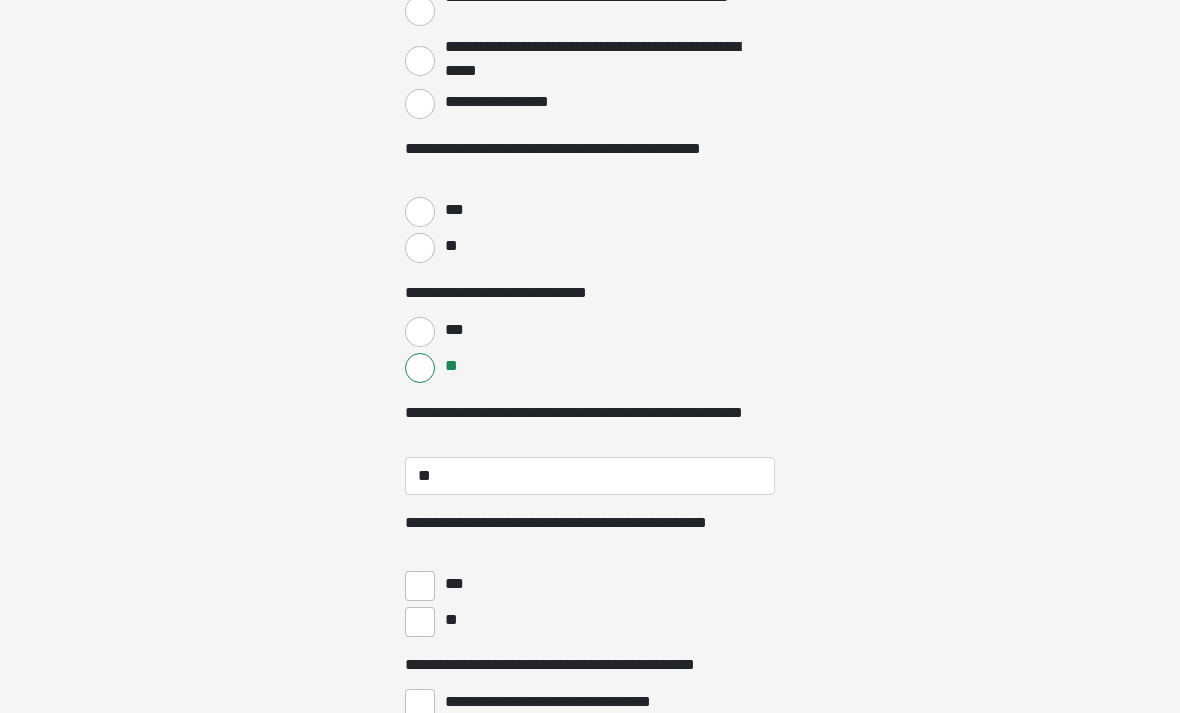 click on "**" at bounding box center [420, 622] 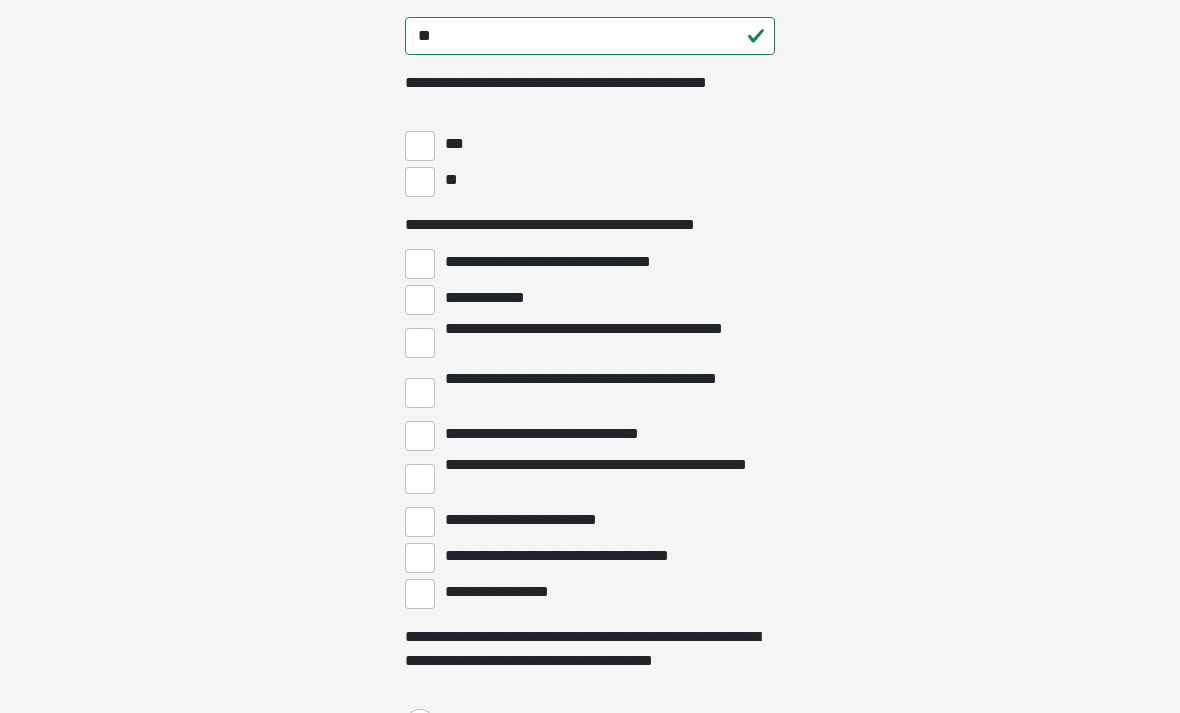scroll, scrollTop: 3868, scrollLeft: 0, axis: vertical 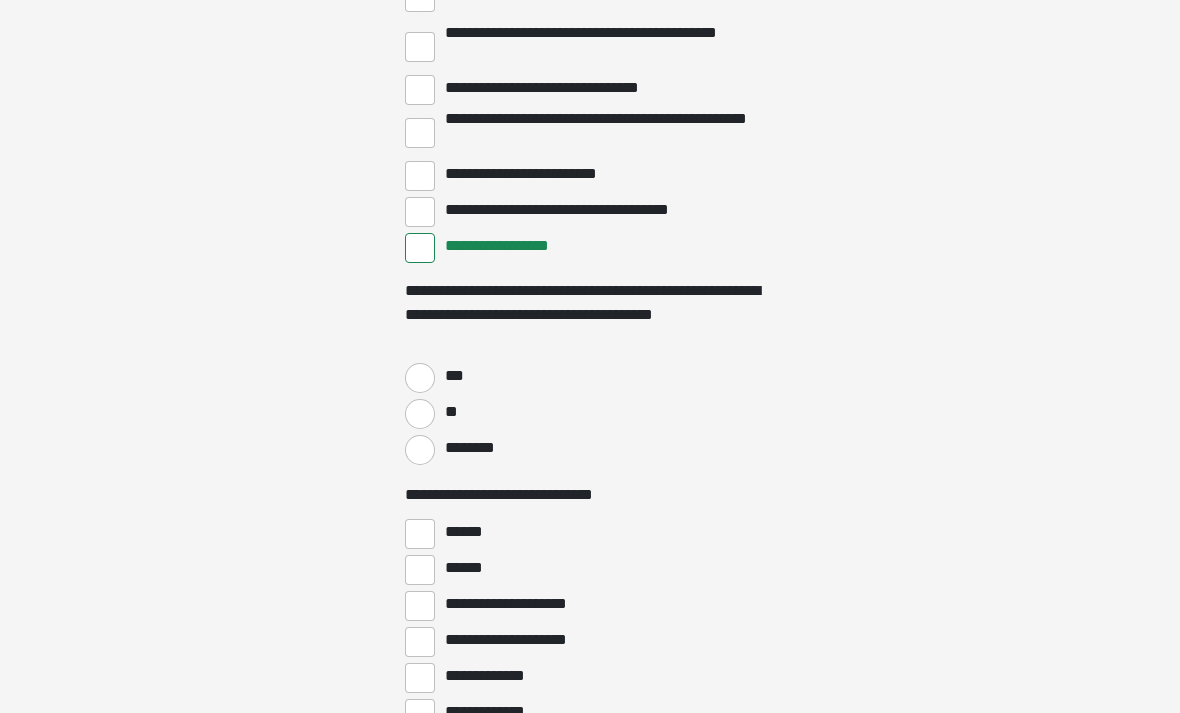 click on "**" at bounding box center (420, 414) 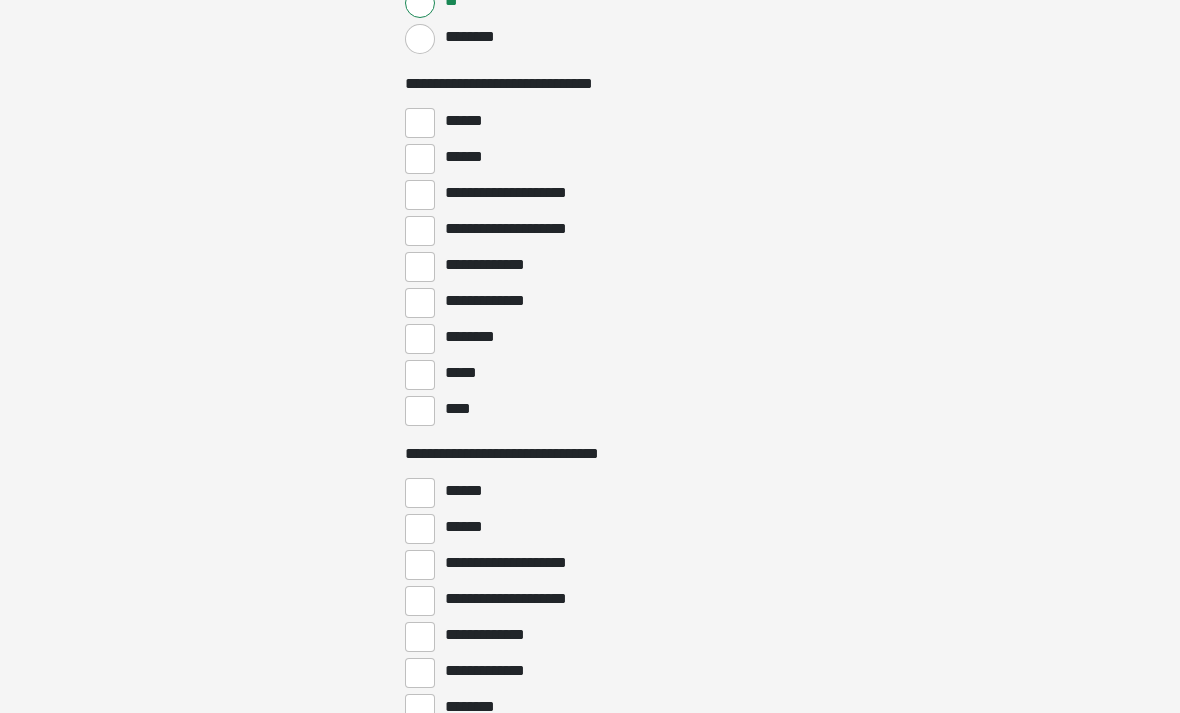 scroll, scrollTop: 4625, scrollLeft: 0, axis: vertical 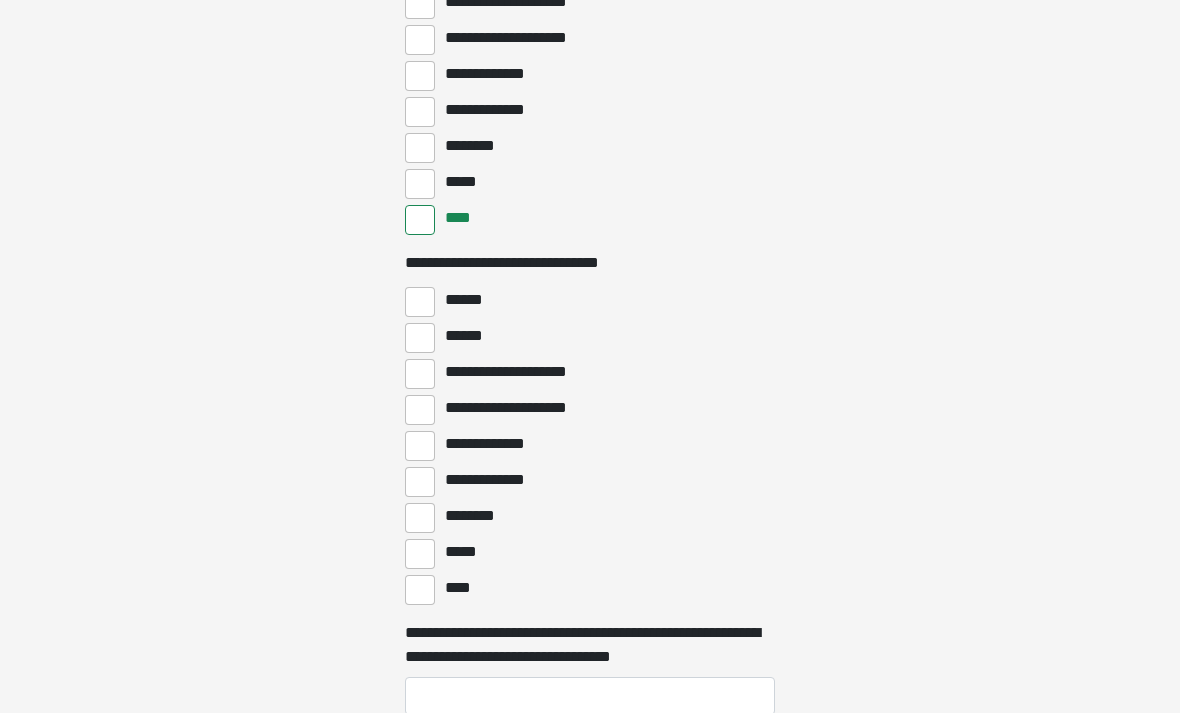 click on "**********" at bounding box center [490, 444] 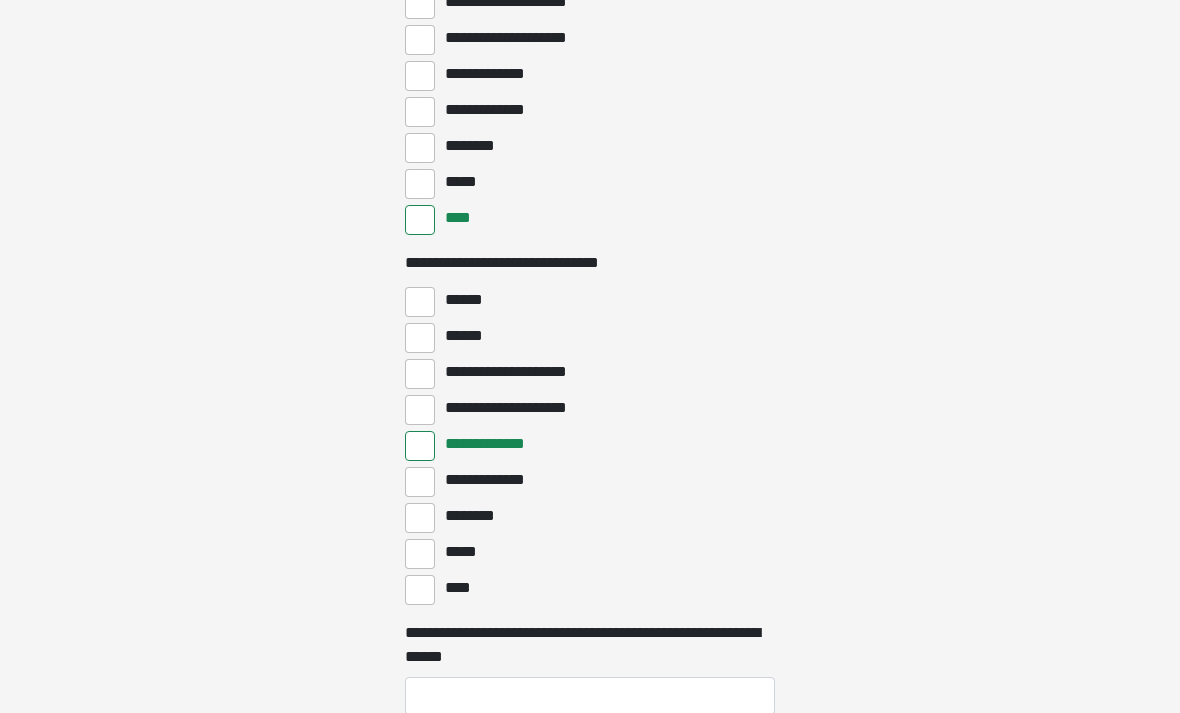 click on "****" at bounding box center [420, 590] 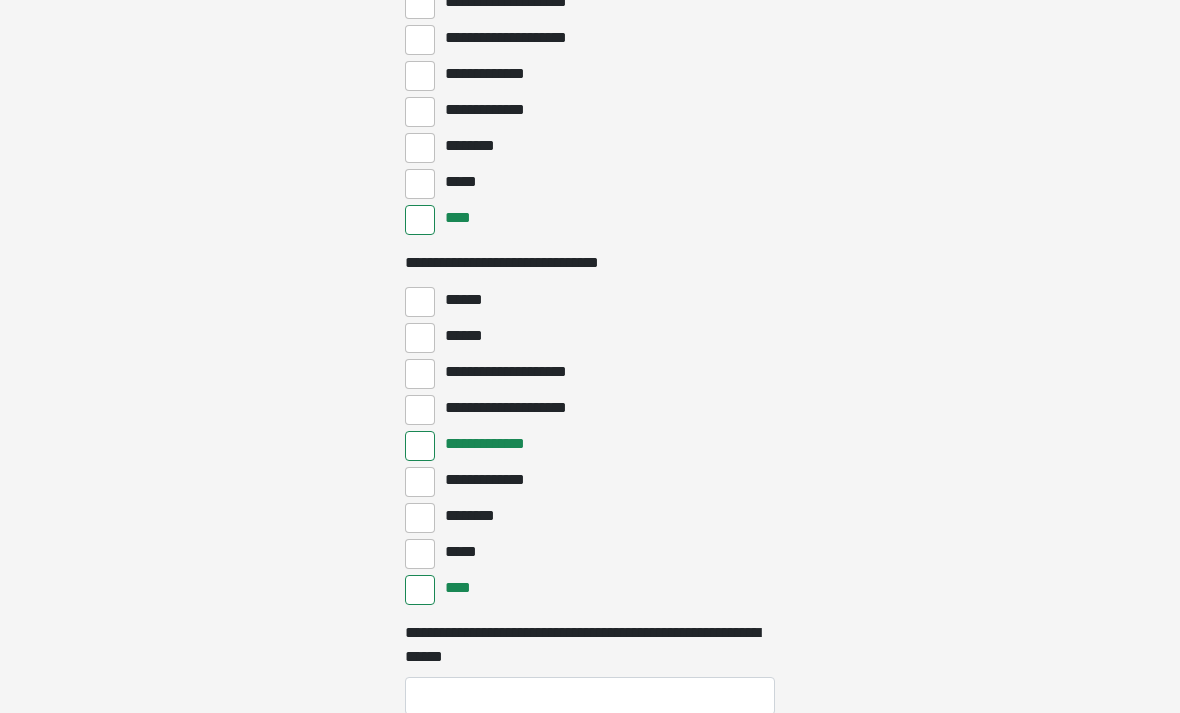 click on "**********" at bounding box center (420, 446) 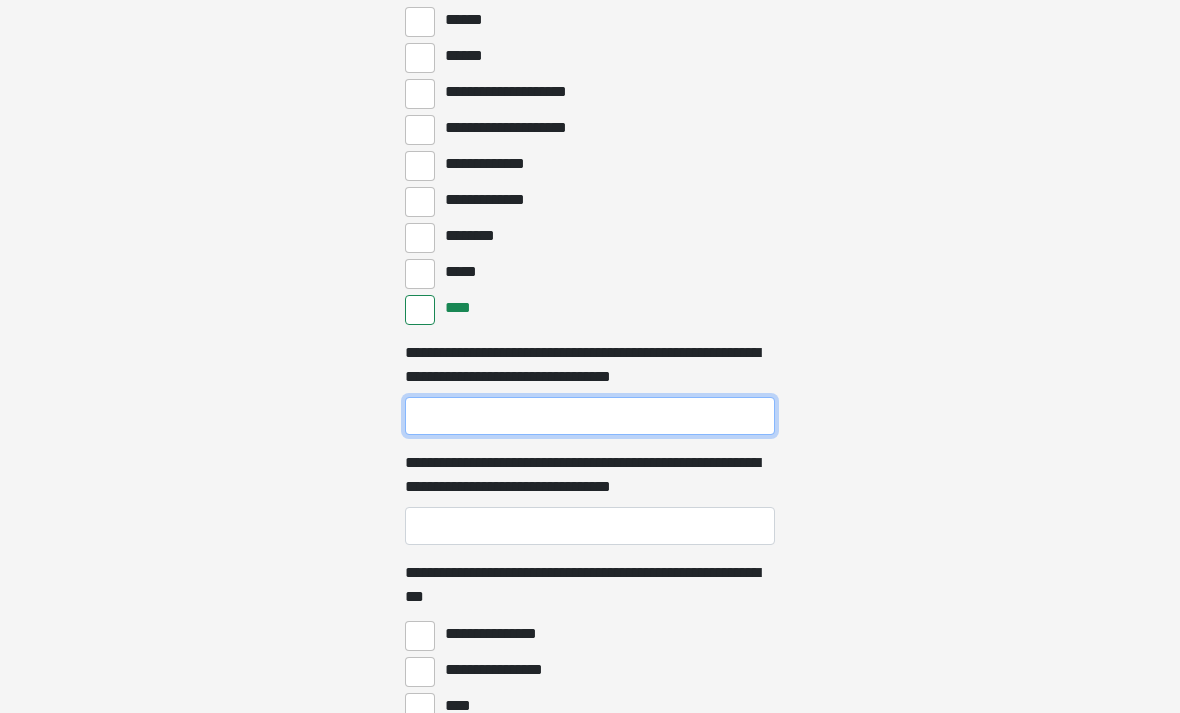 click on "**********" at bounding box center [590, 417] 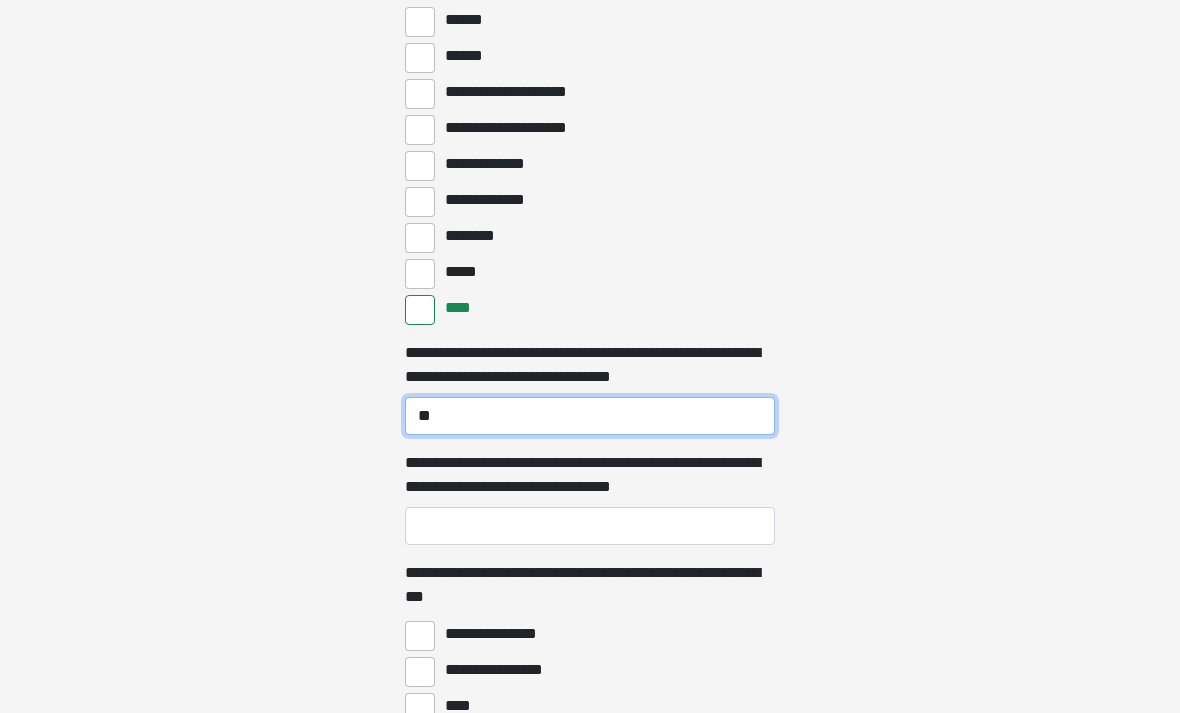 type on "**" 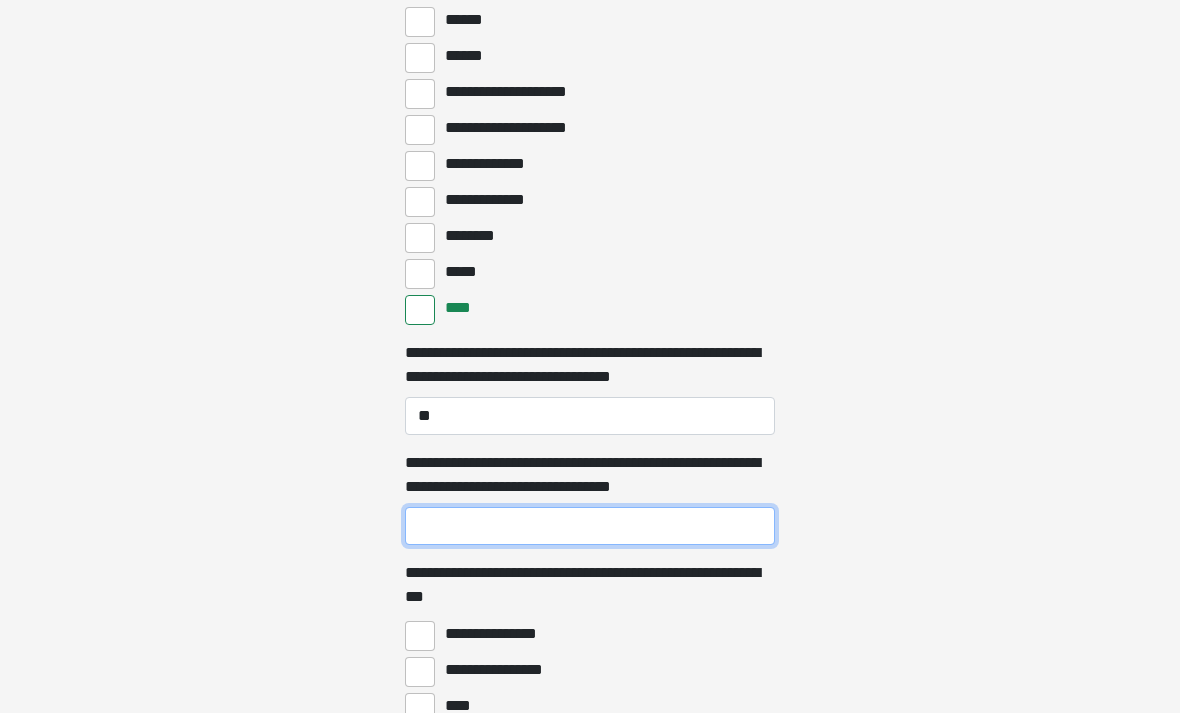 click on "**********" at bounding box center [590, 526] 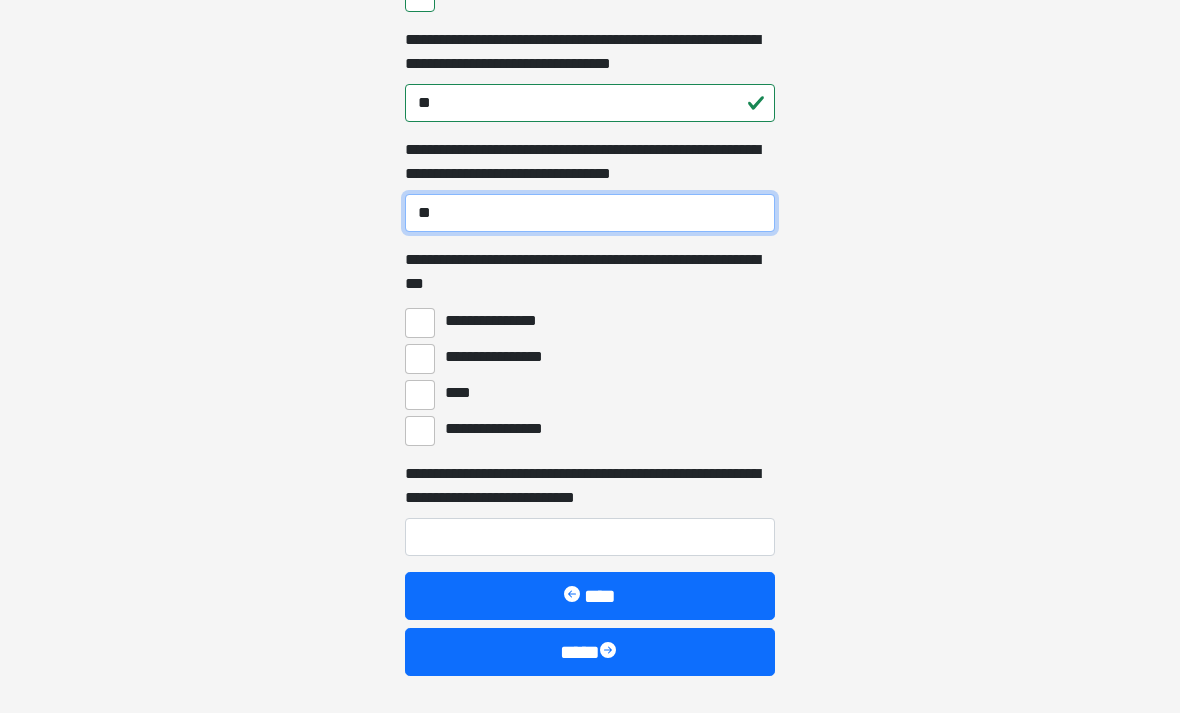 scroll, scrollTop: 5411, scrollLeft: 0, axis: vertical 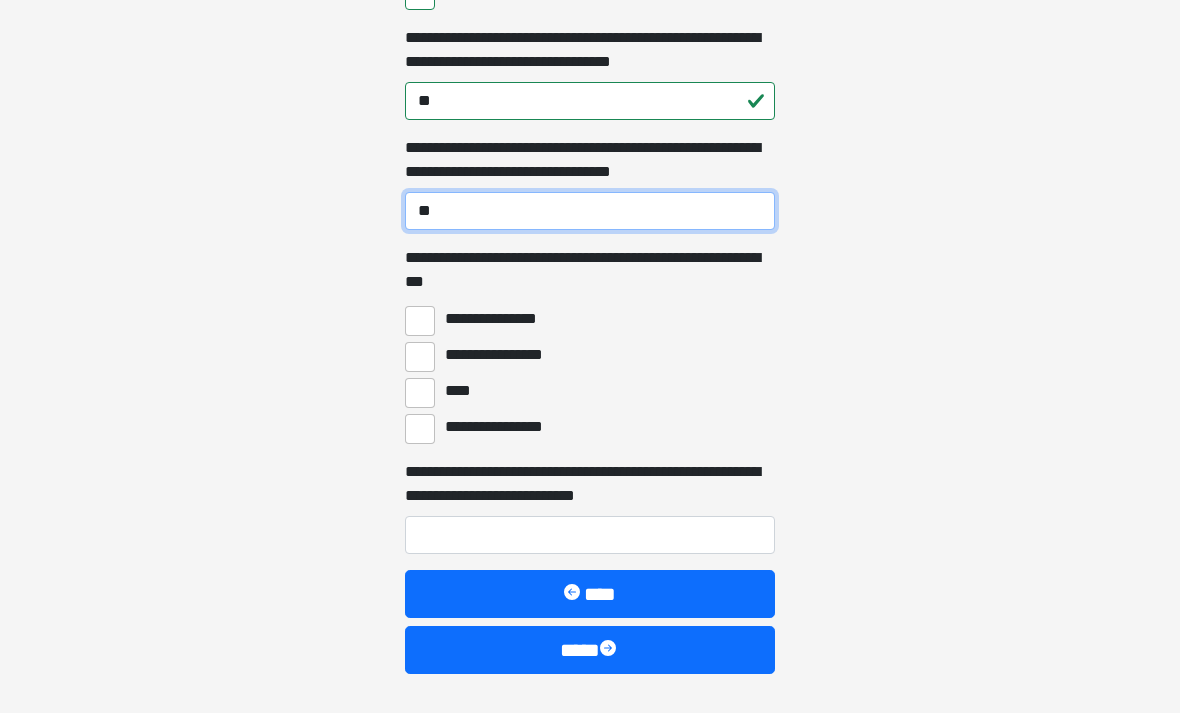 type on "**" 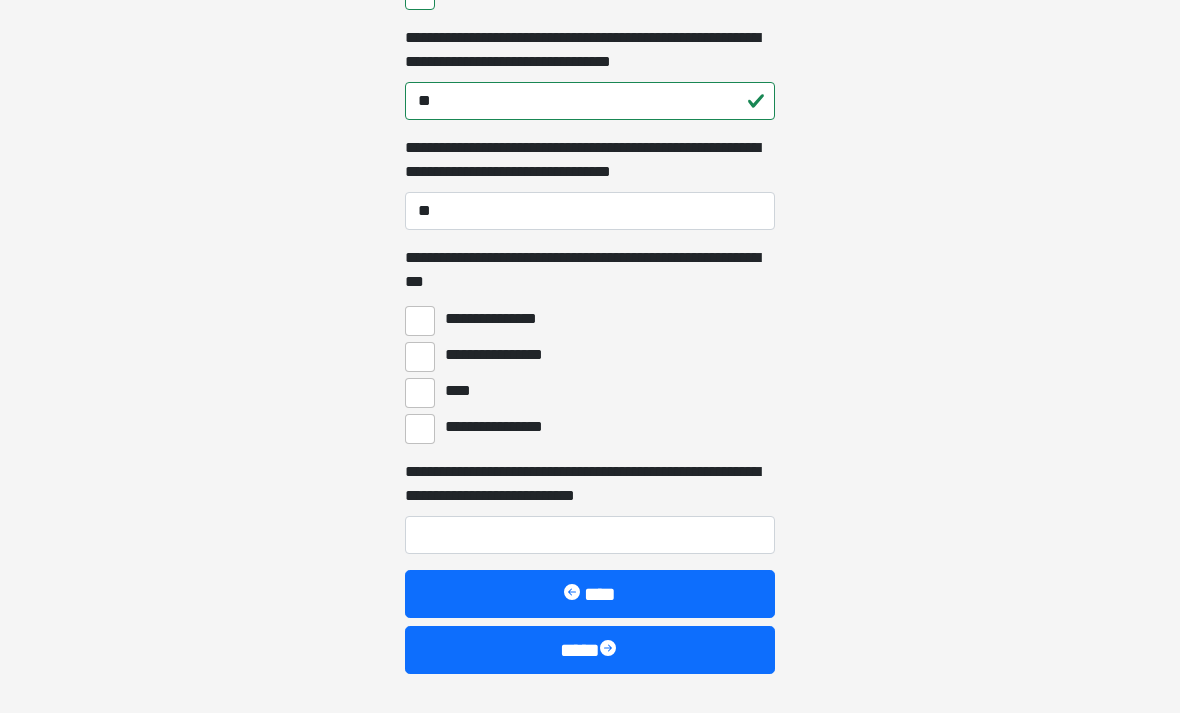 click on "****" at bounding box center (420, 393) 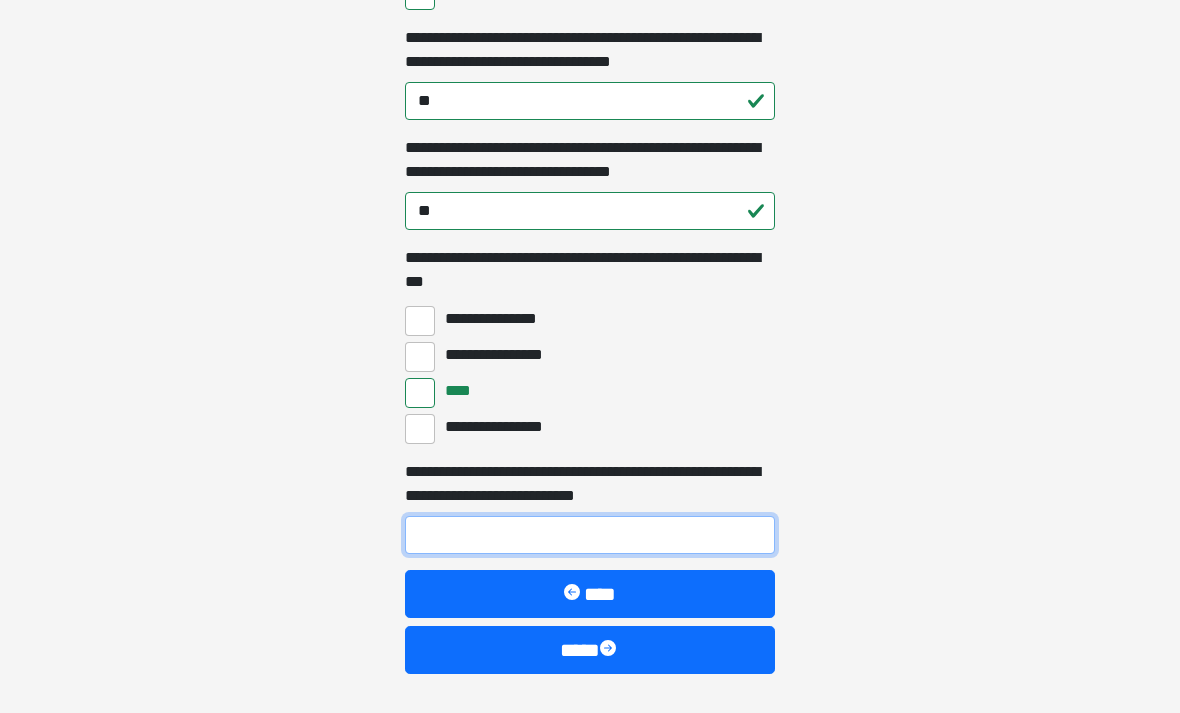 click on "**********" at bounding box center [590, 535] 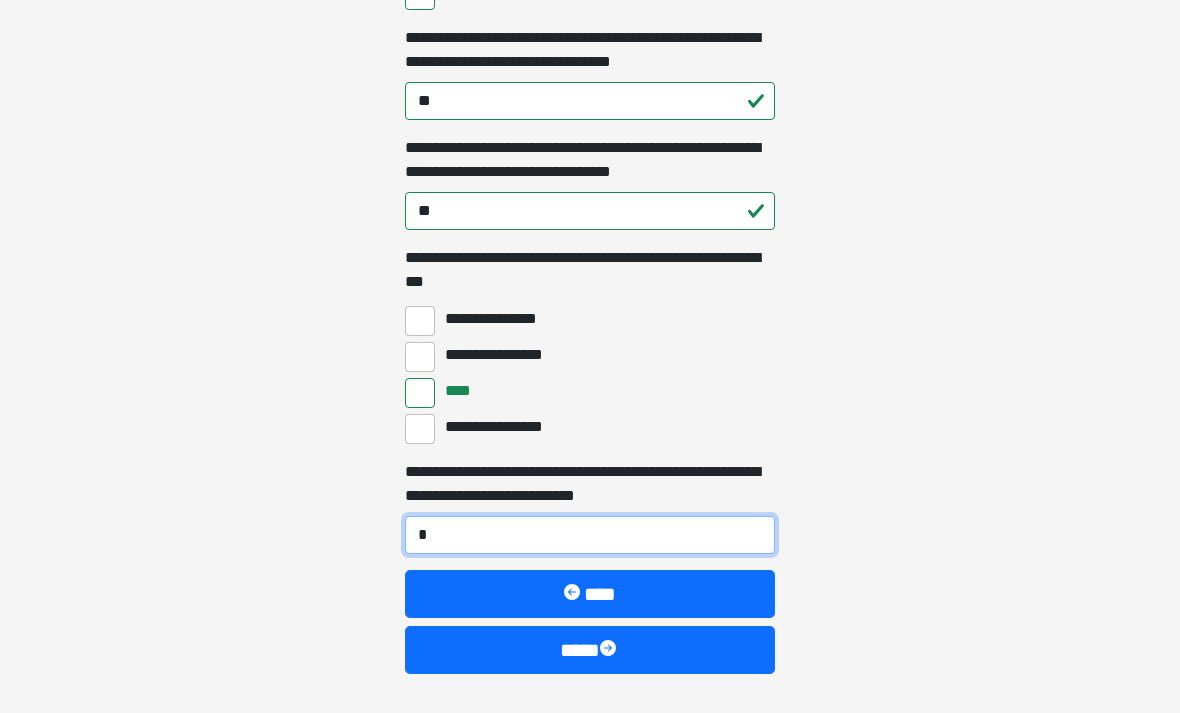type on "**" 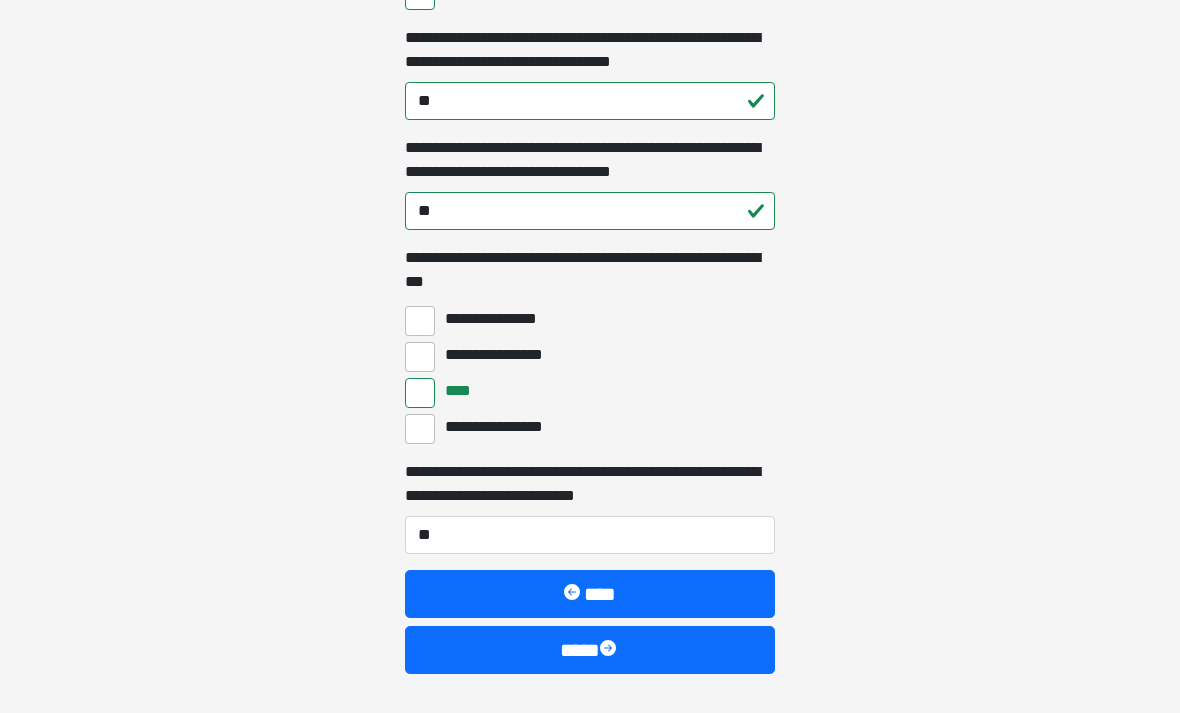 click at bounding box center (610, 650) 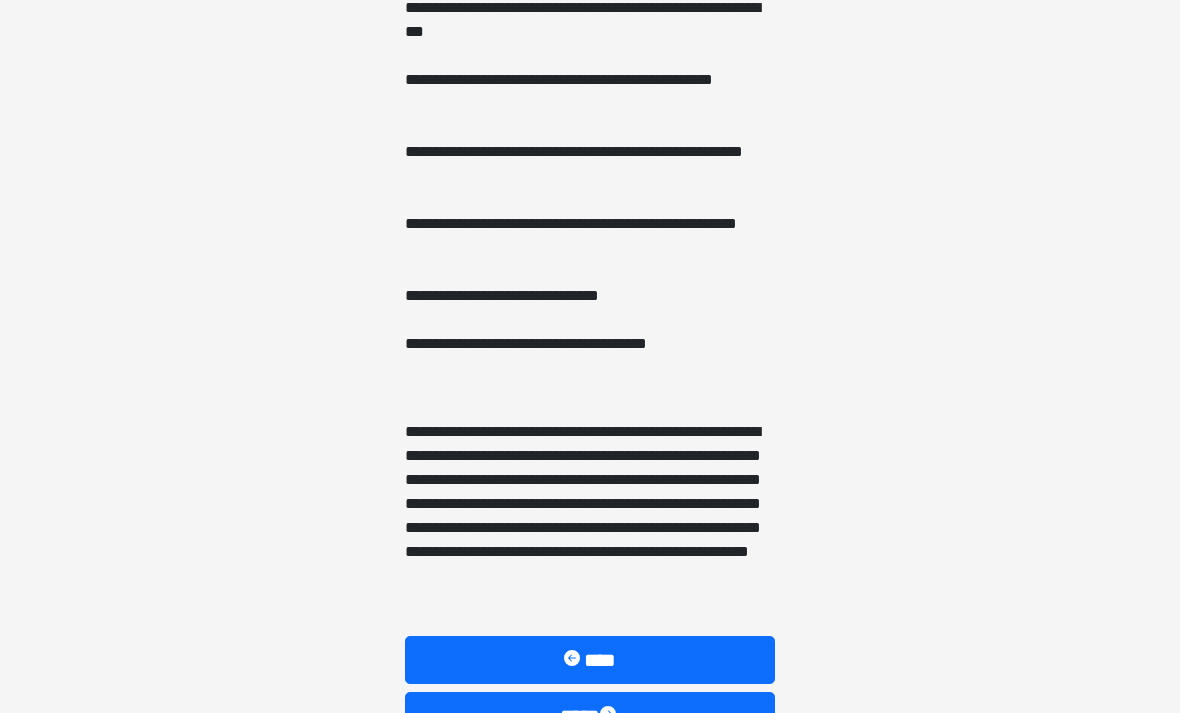 scroll, scrollTop: 1451, scrollLeft: 0, axis: vertical 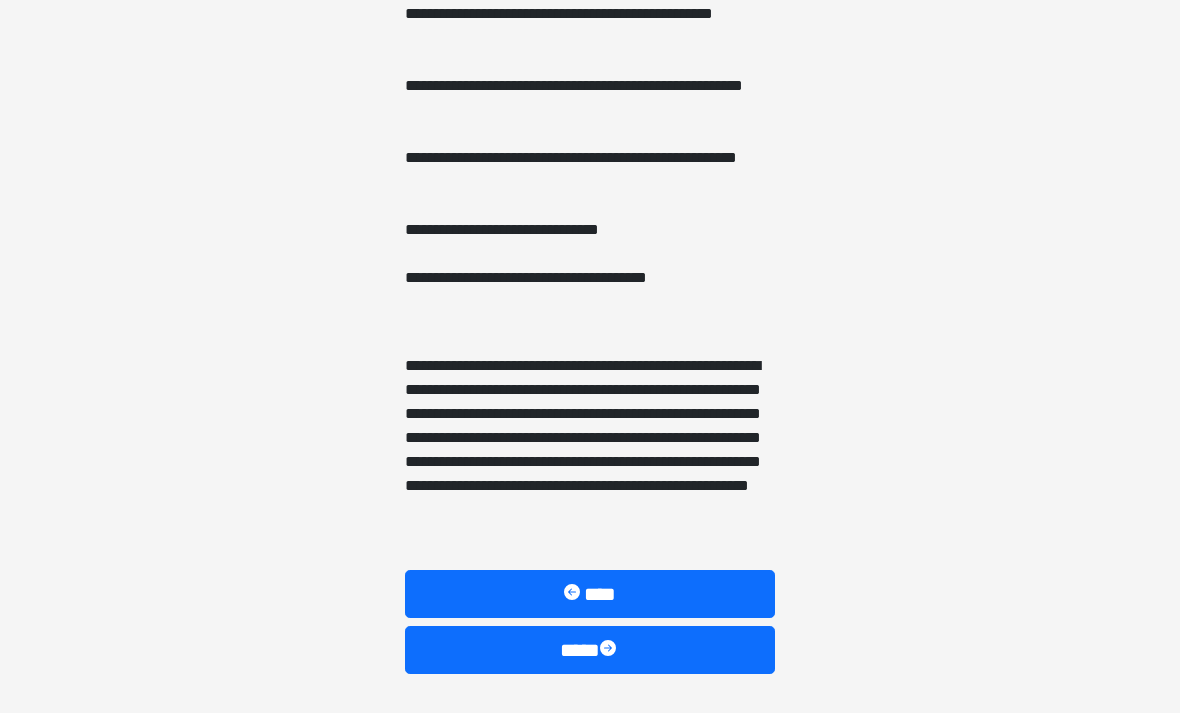 click on "****" at bounding box center [590, 650] 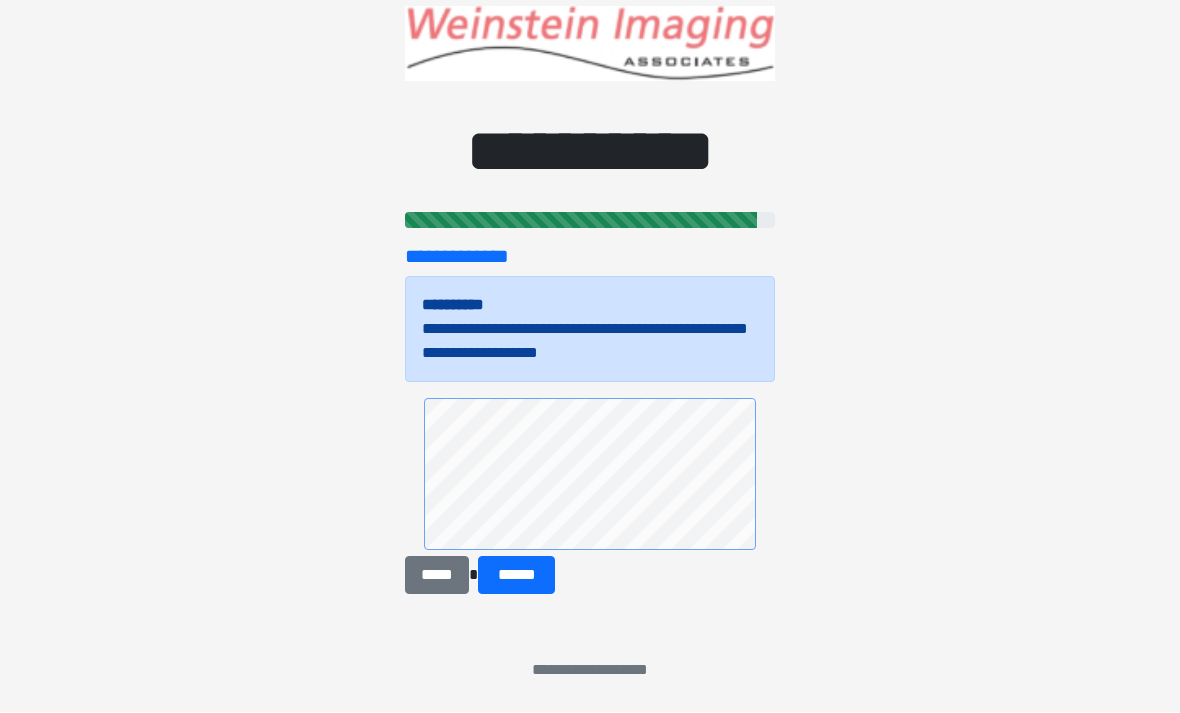 scroll, scrollTop: 49, scrollLeft: 0, axis: vertical 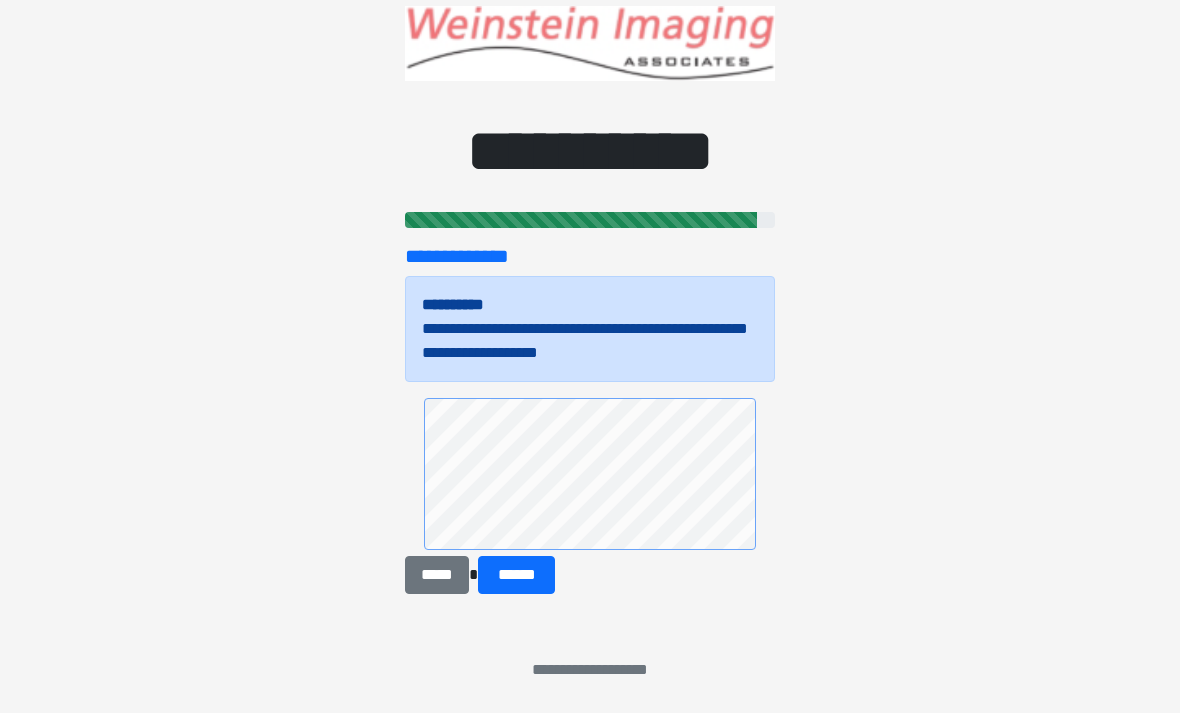 click on "******" at bounding box center [516, 575] 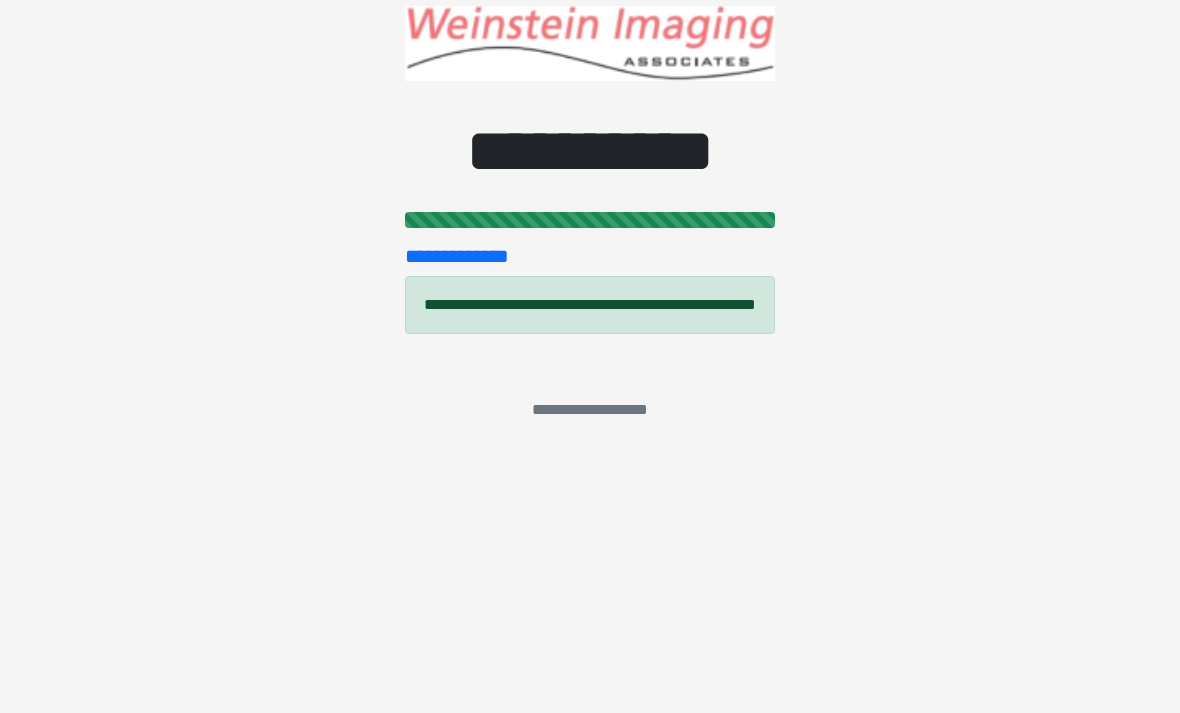 scroll, scrollTop: 0, scrollLeft: 0, axis: both 